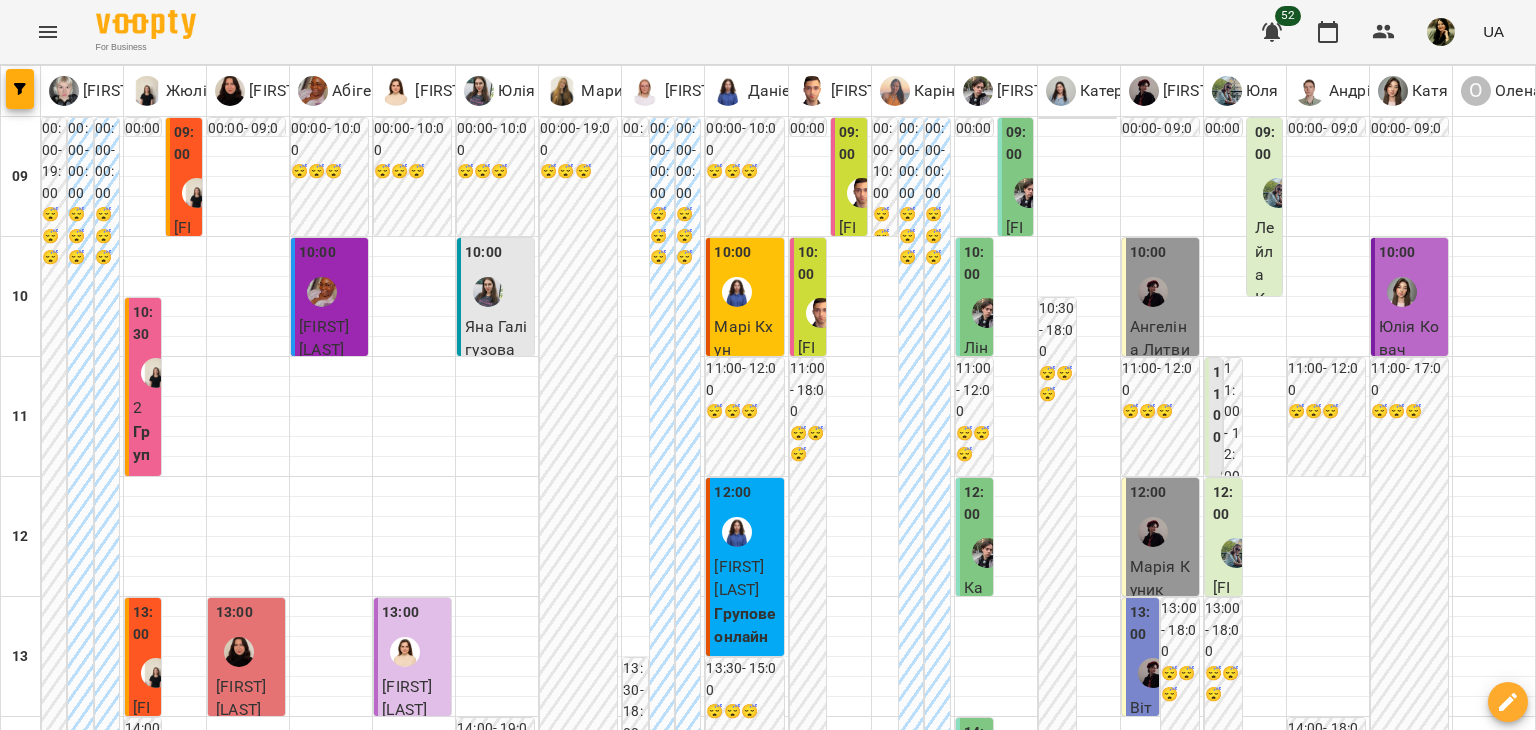 scroll, scrollTop: 0, scrollLeft: 0, axis: both 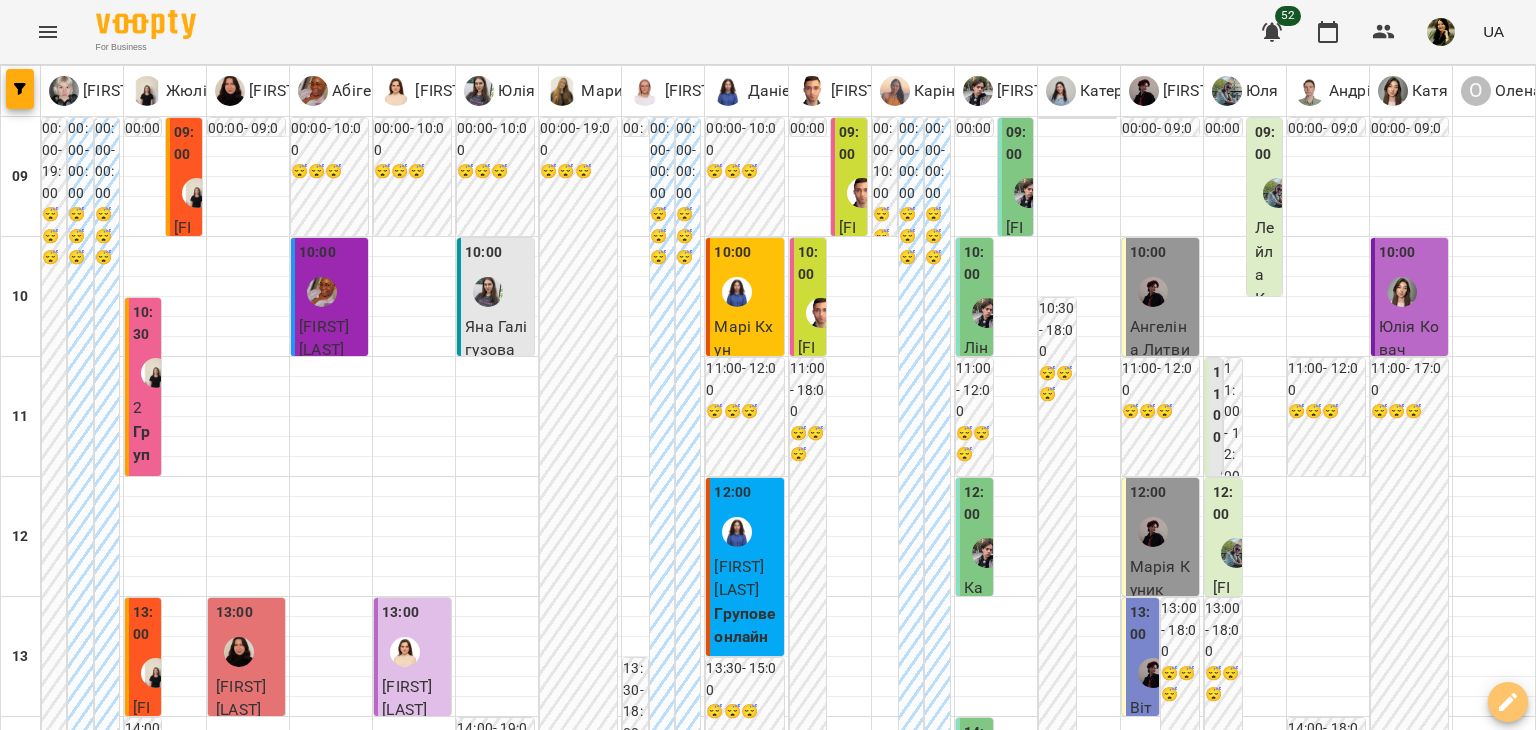 click 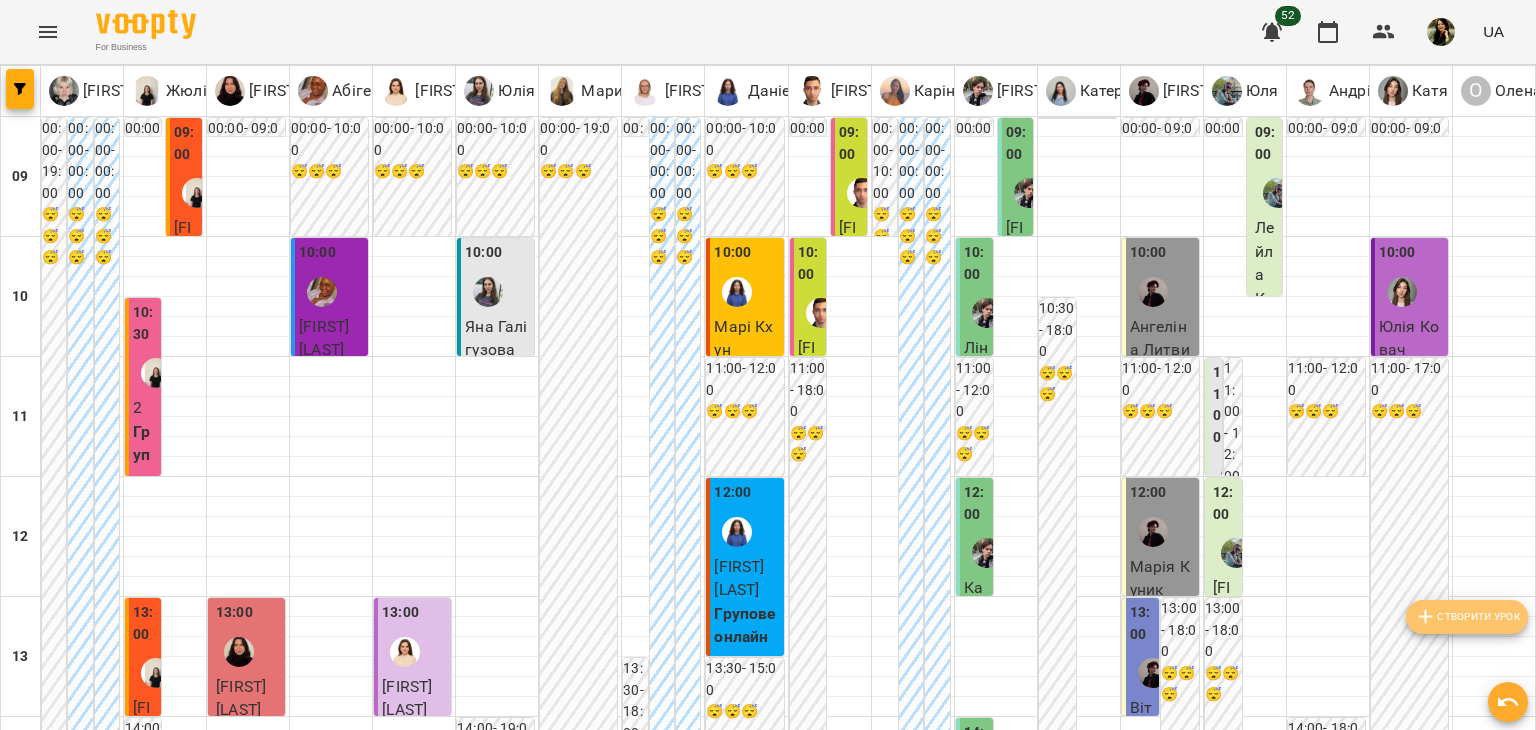 click on "Створити урок" at bounding box center (1467, 617) 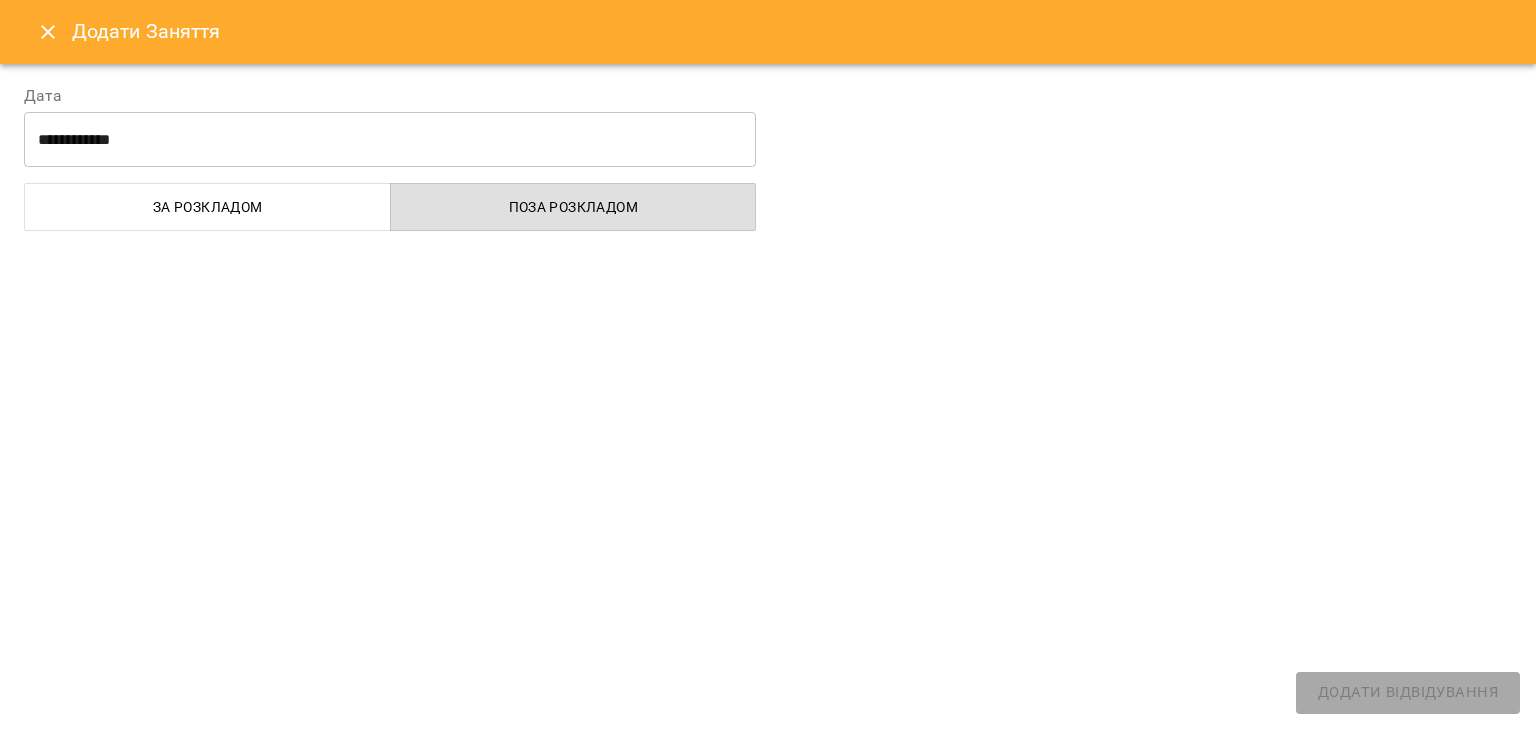 select 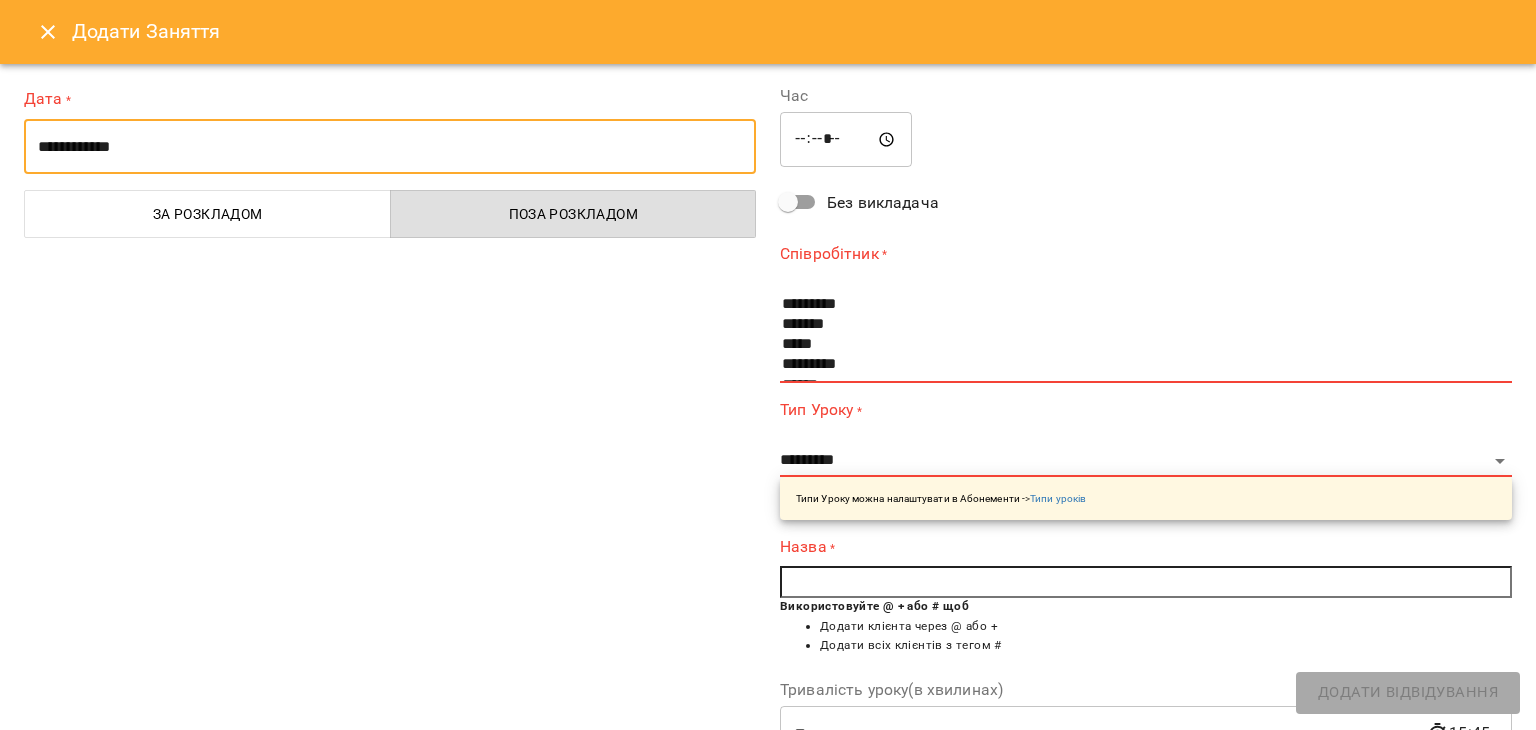 click on "**********" at bounding box center [390, 147] 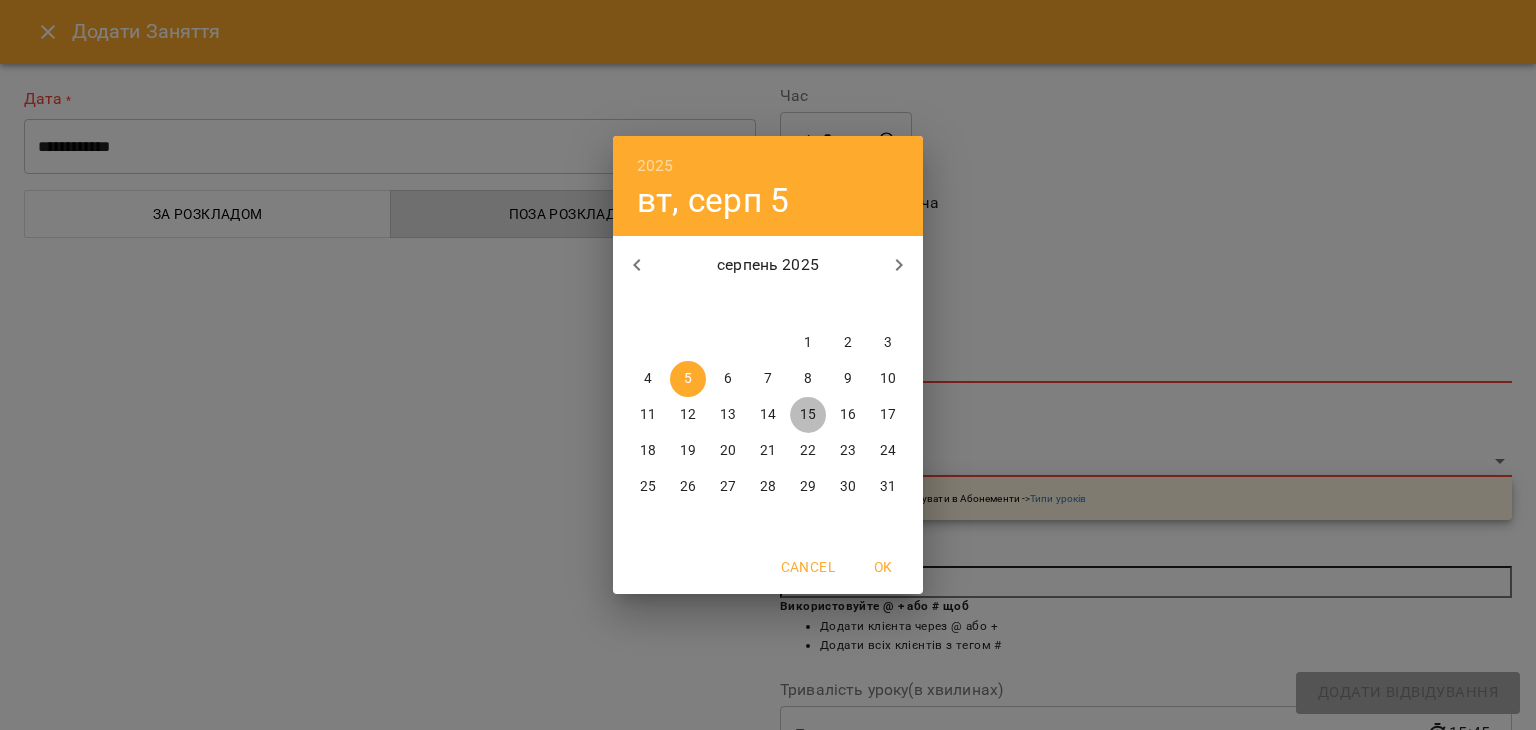 click on "15" at bounding box center (808, 415) 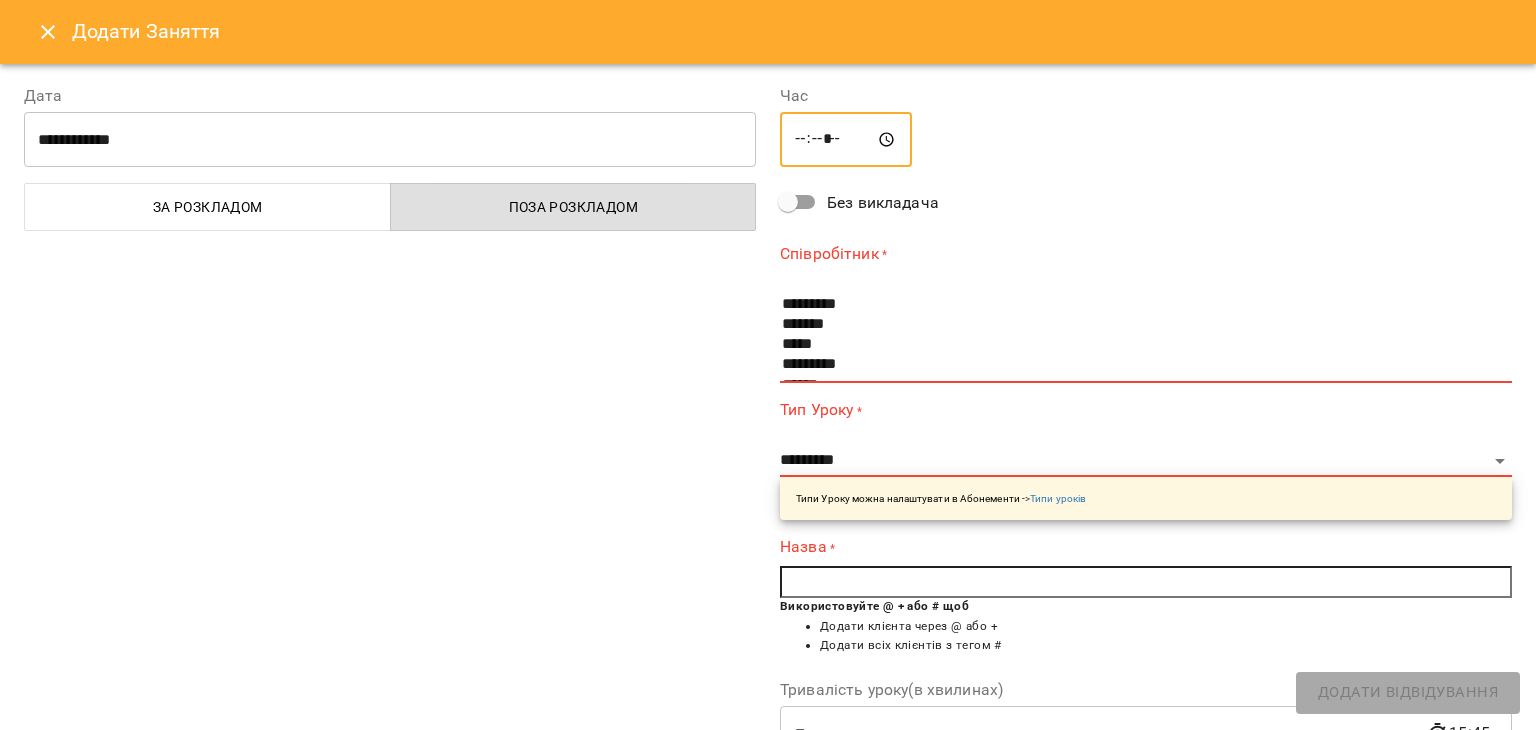 click on "*****" at bounding box center [846, 140] 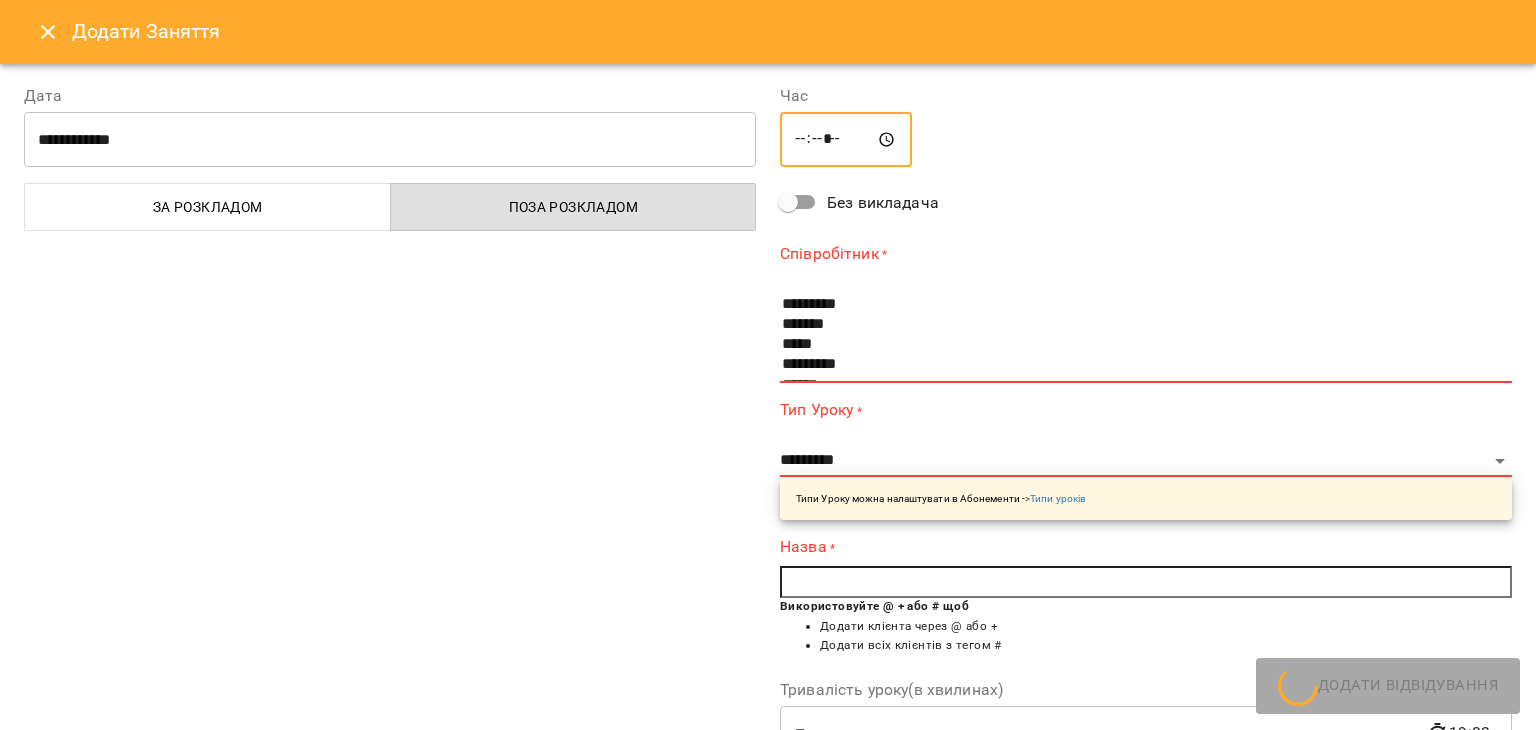 type on "*****" 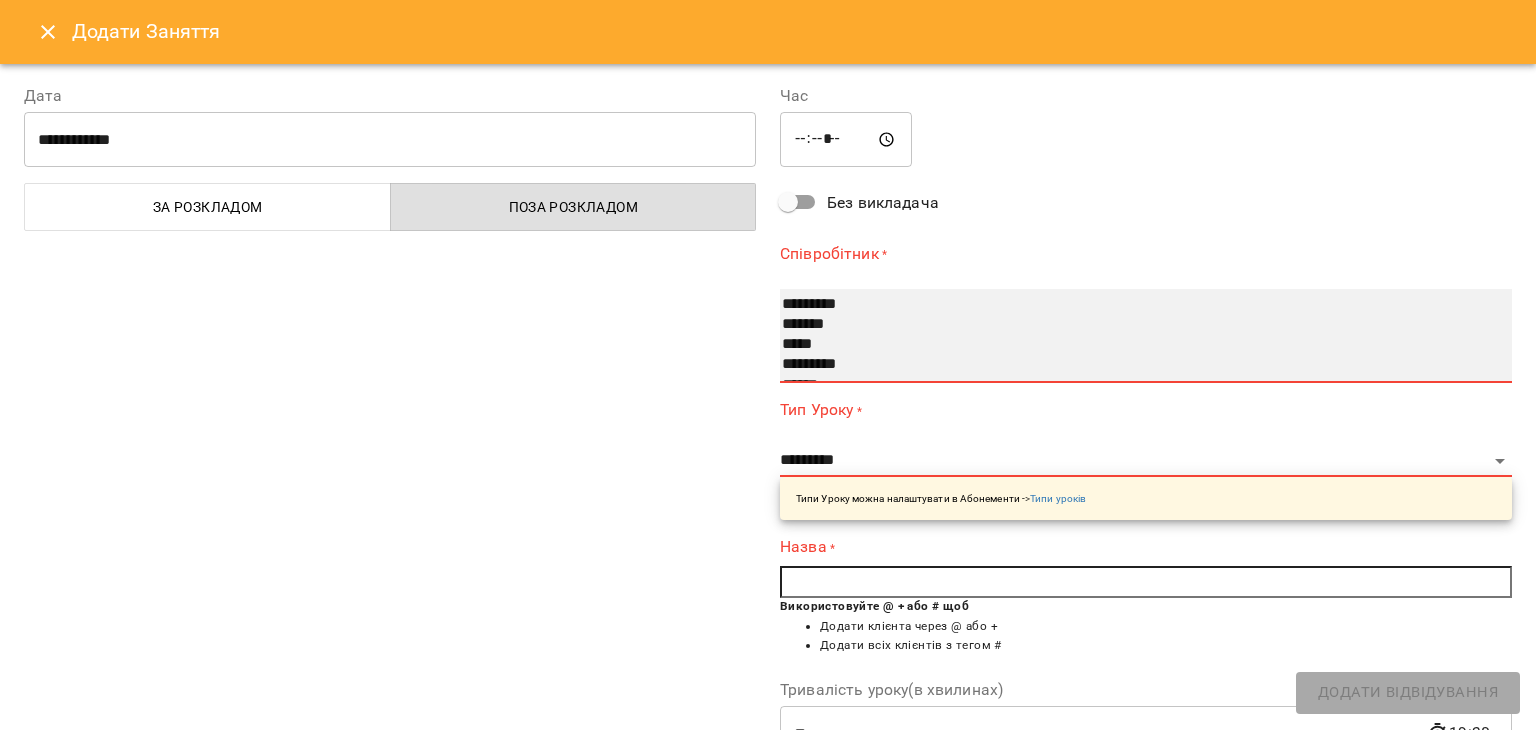 select on "**********" 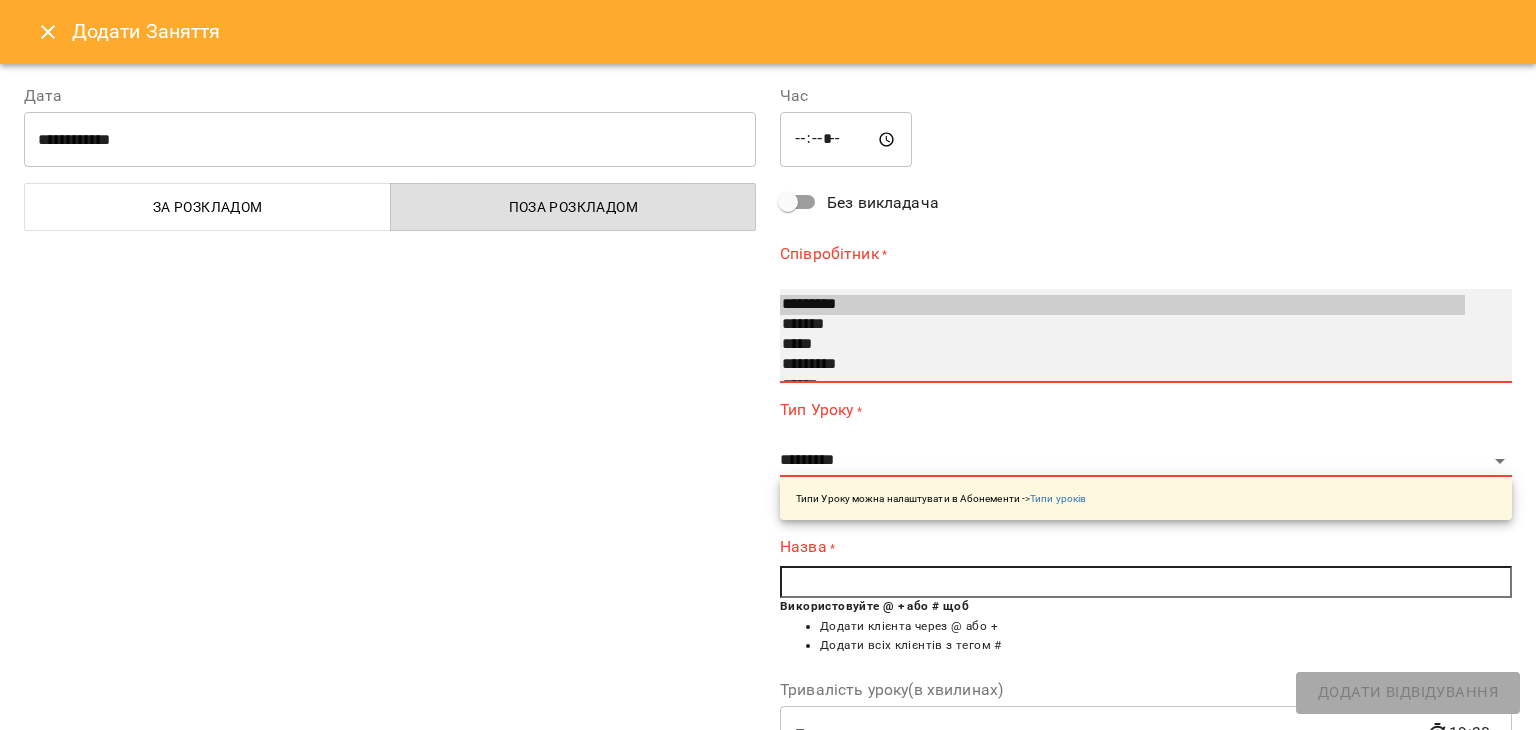 click on "*********" at bounding box center (1122, 305) 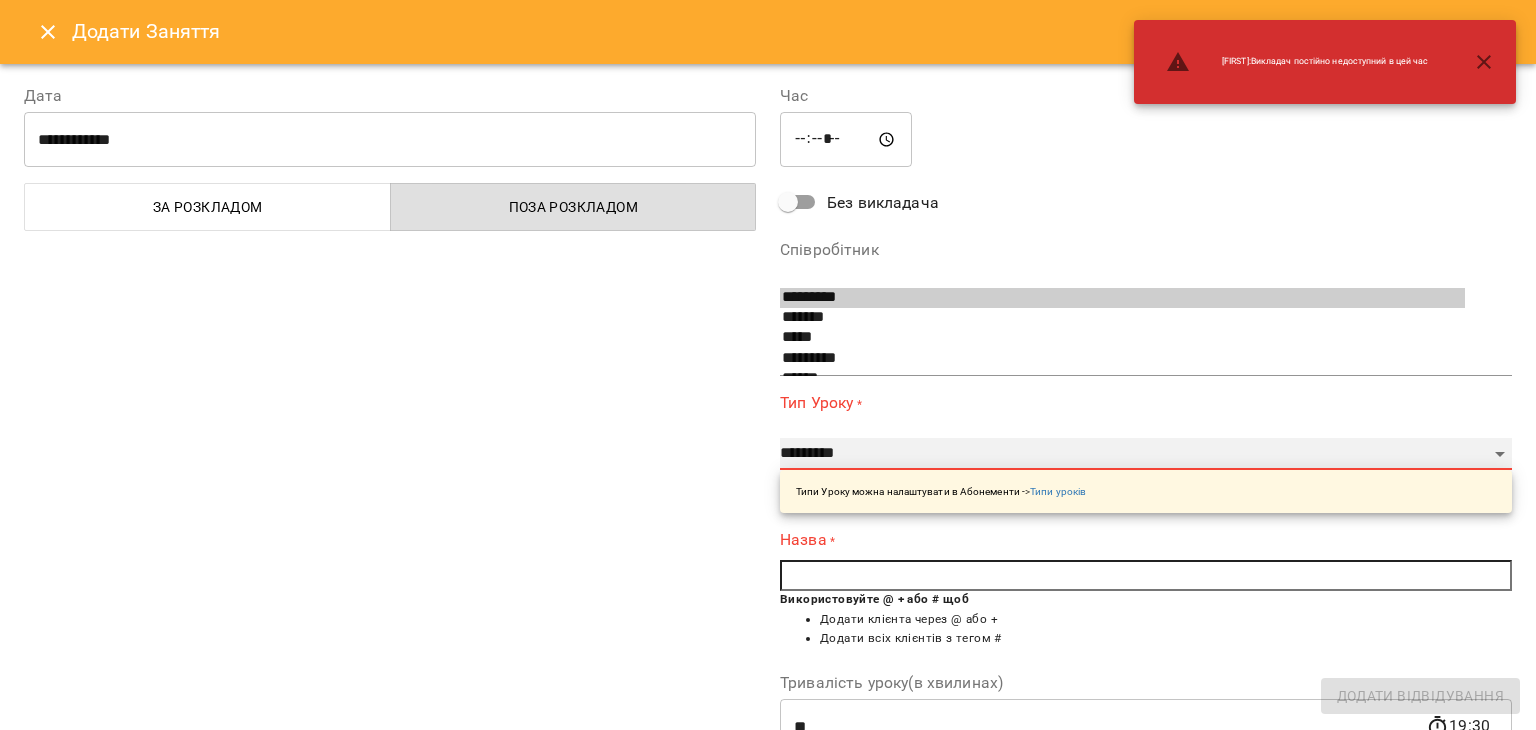 click on "**********" at bounding box center [1146, 454] 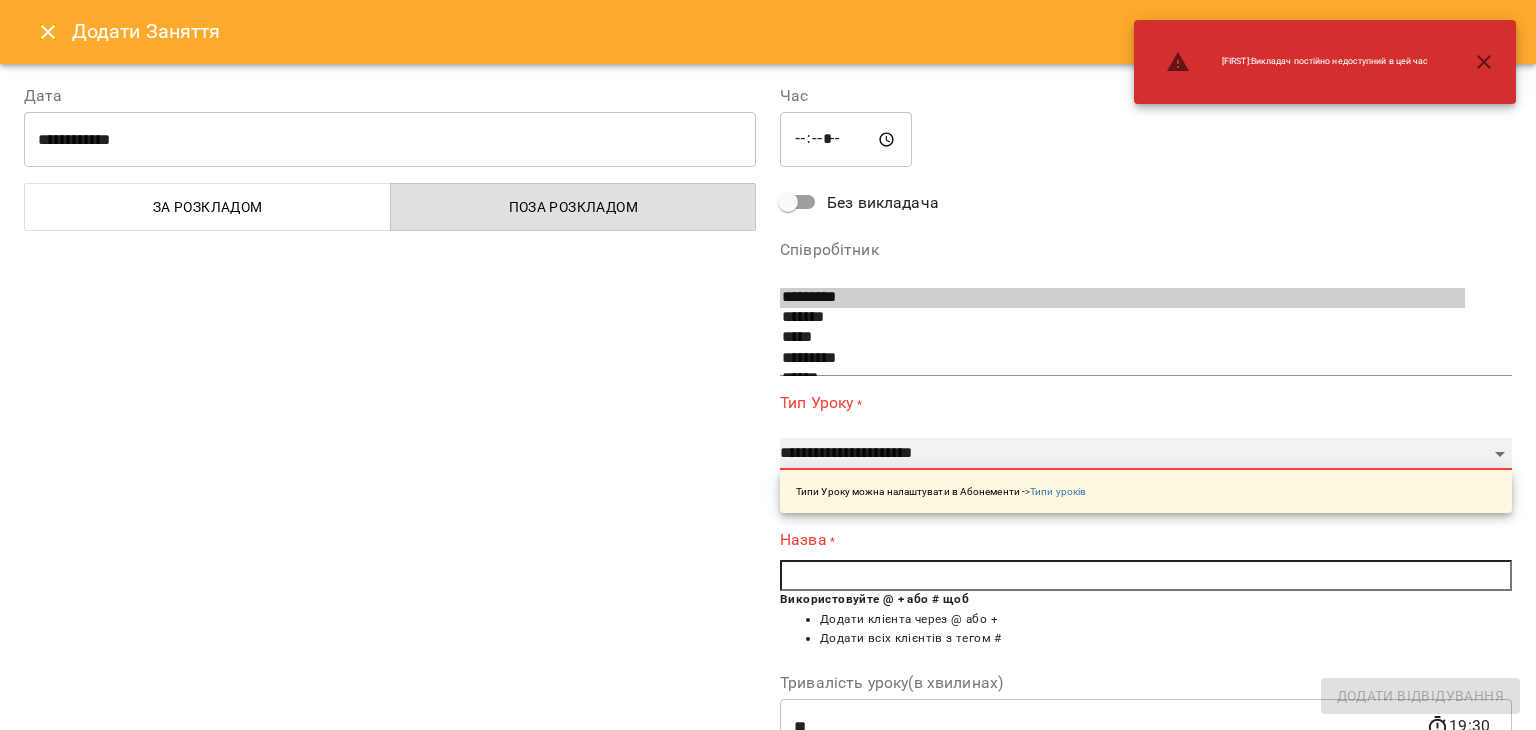 click on "**********" at bounding box center (1146, 454) 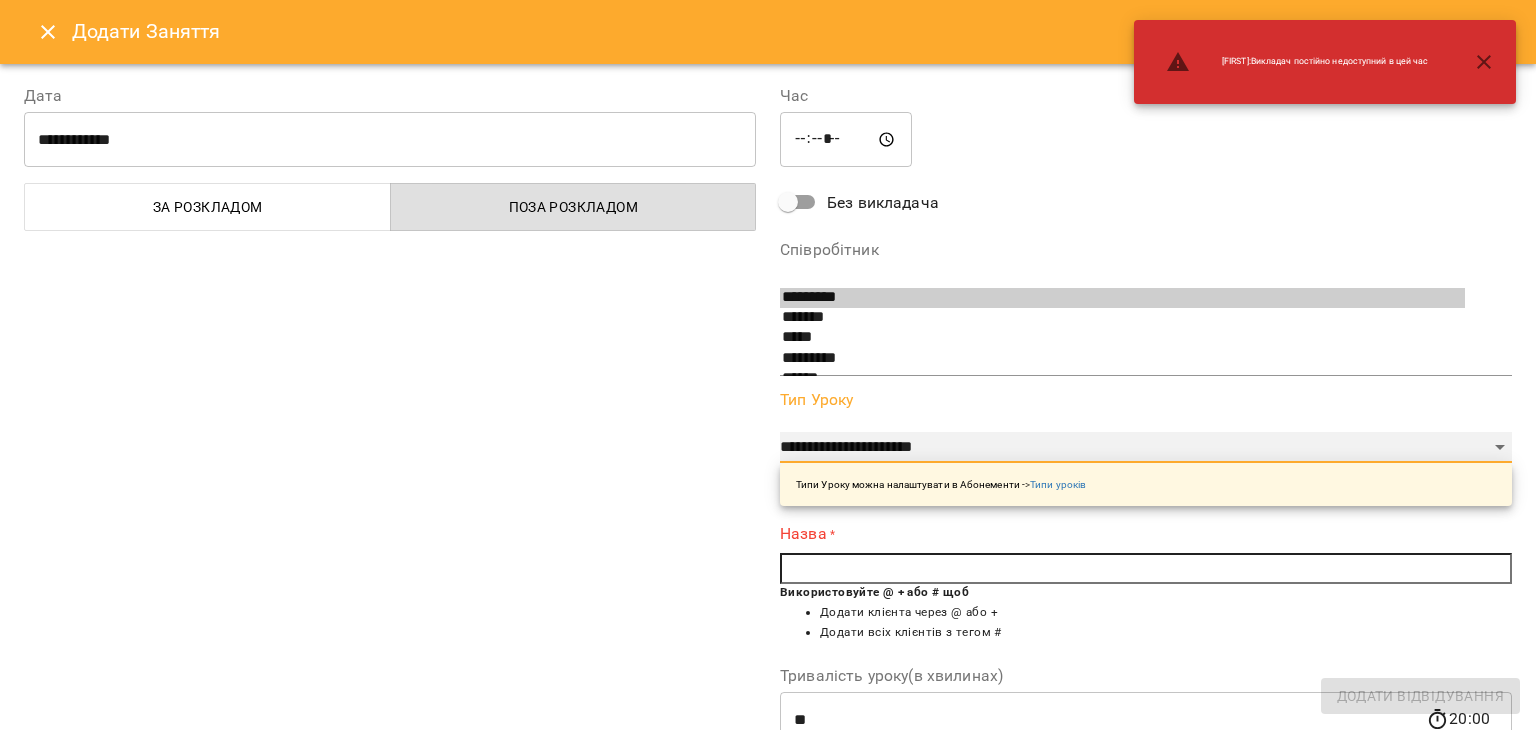 click on "**********" at bounding box center (1146, 448) 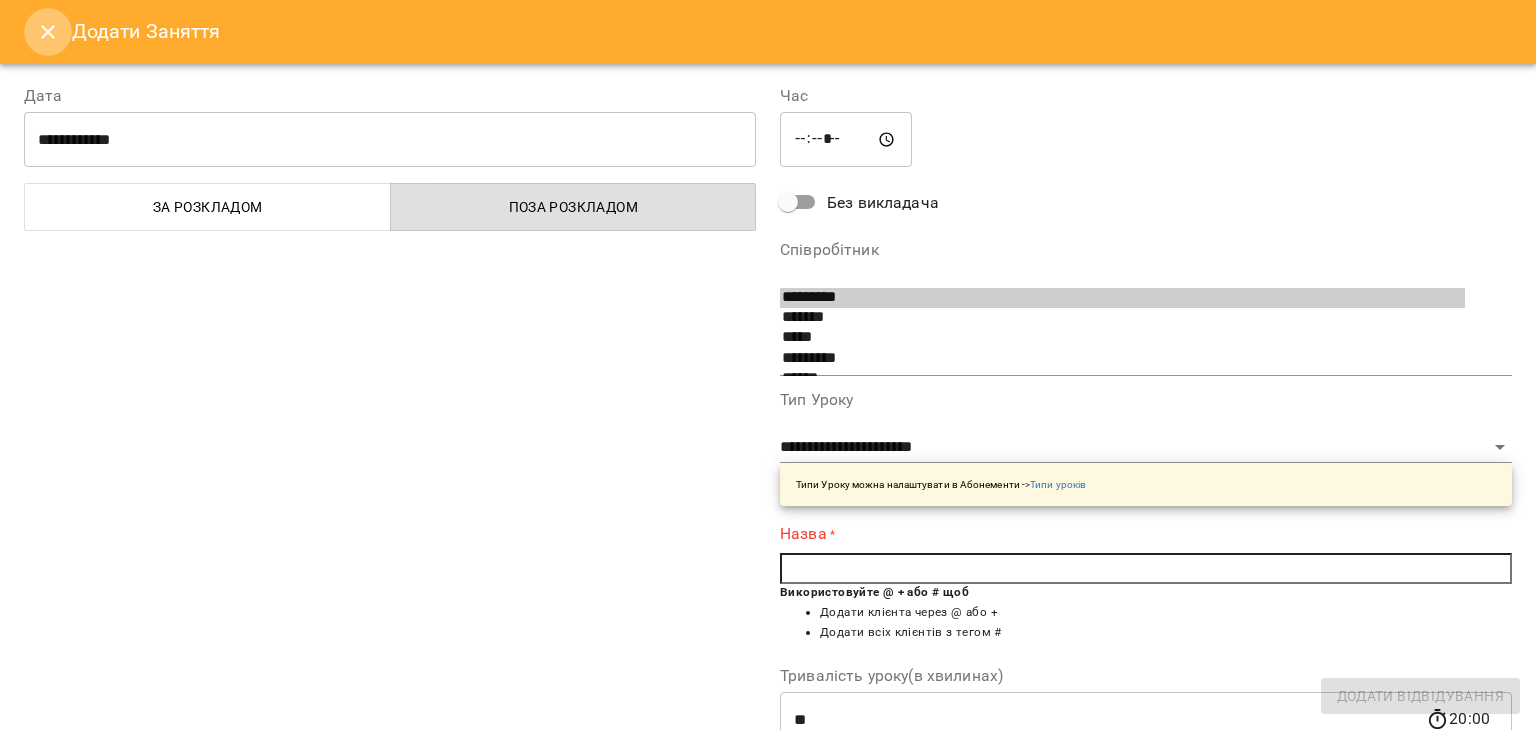 click 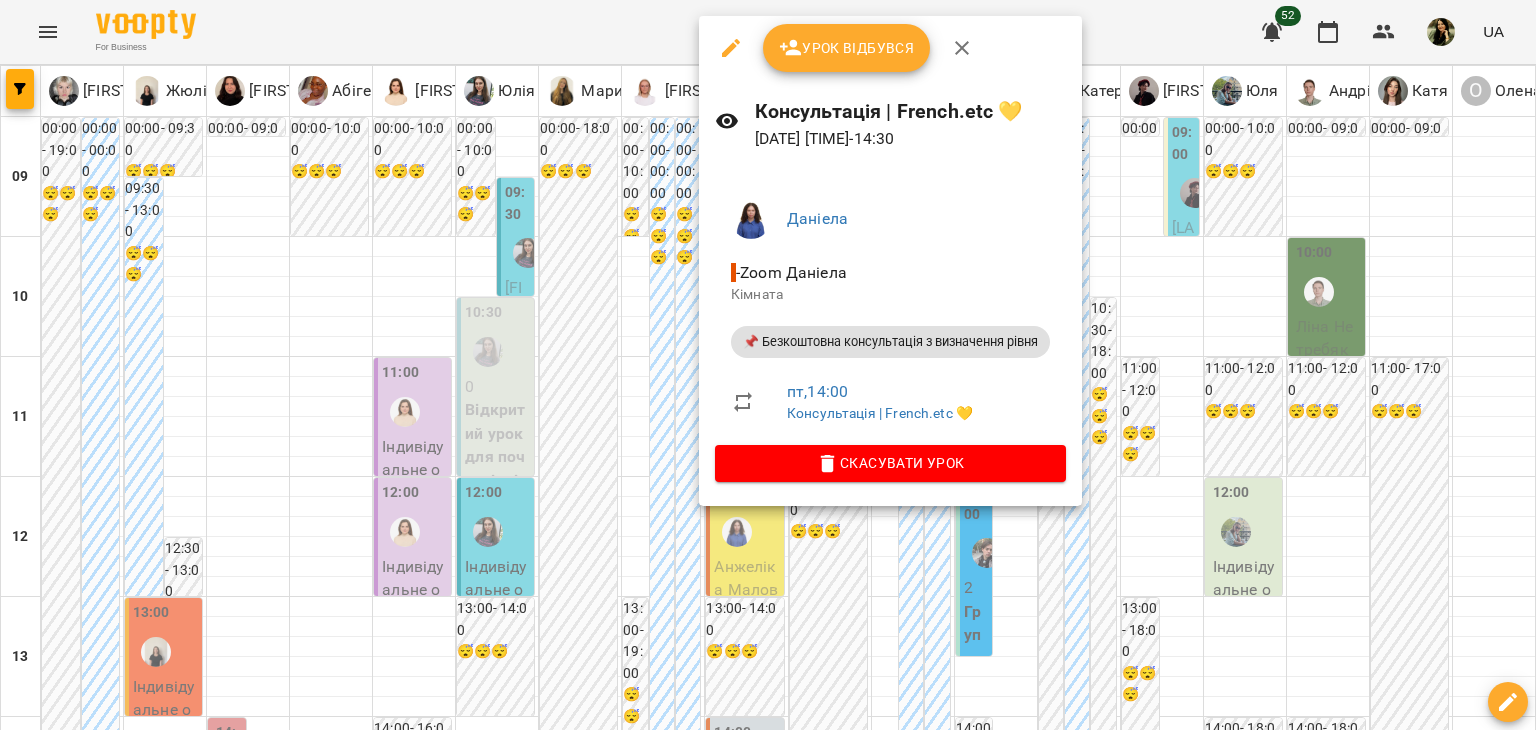 scroll, scrollTop: 0, scrollLeft: 0, axis: both 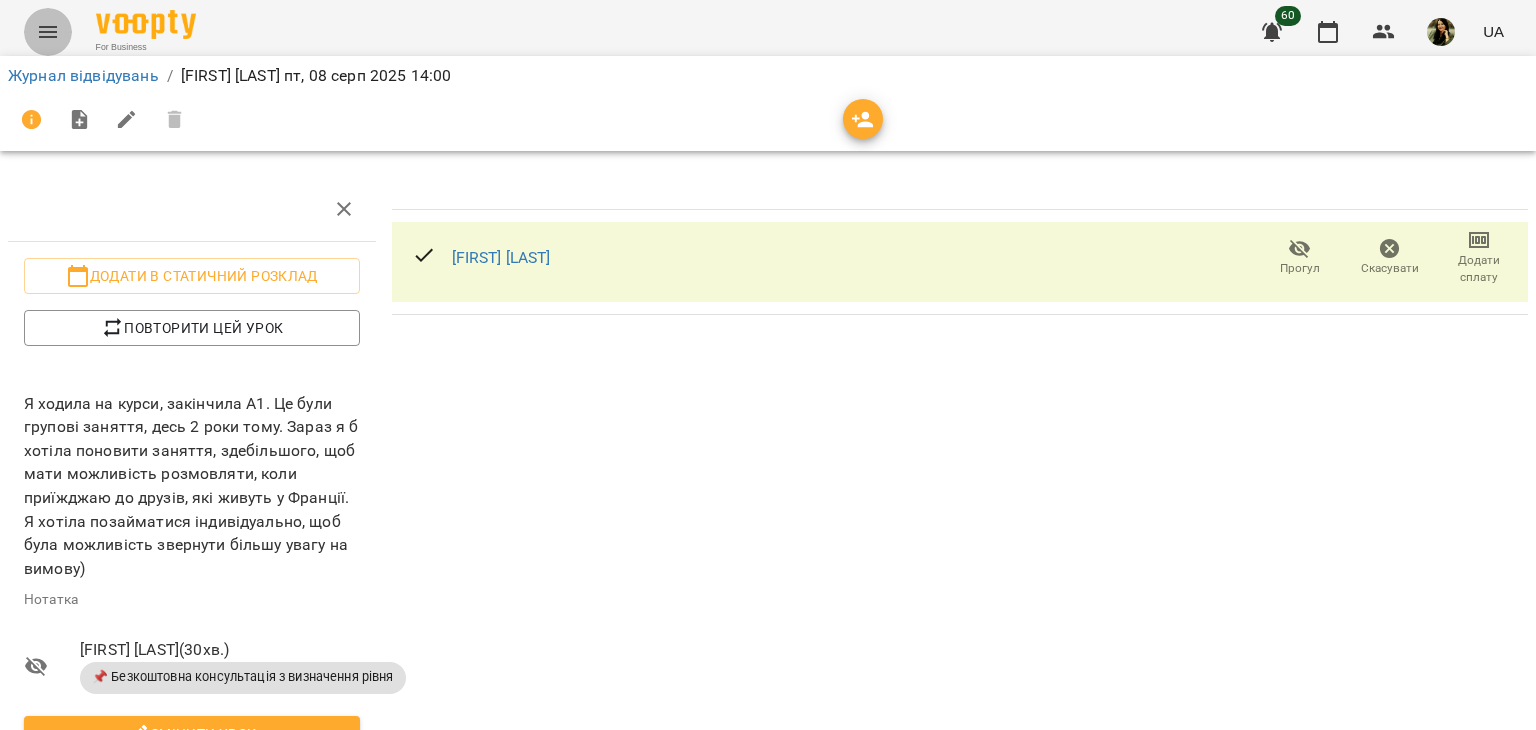 click 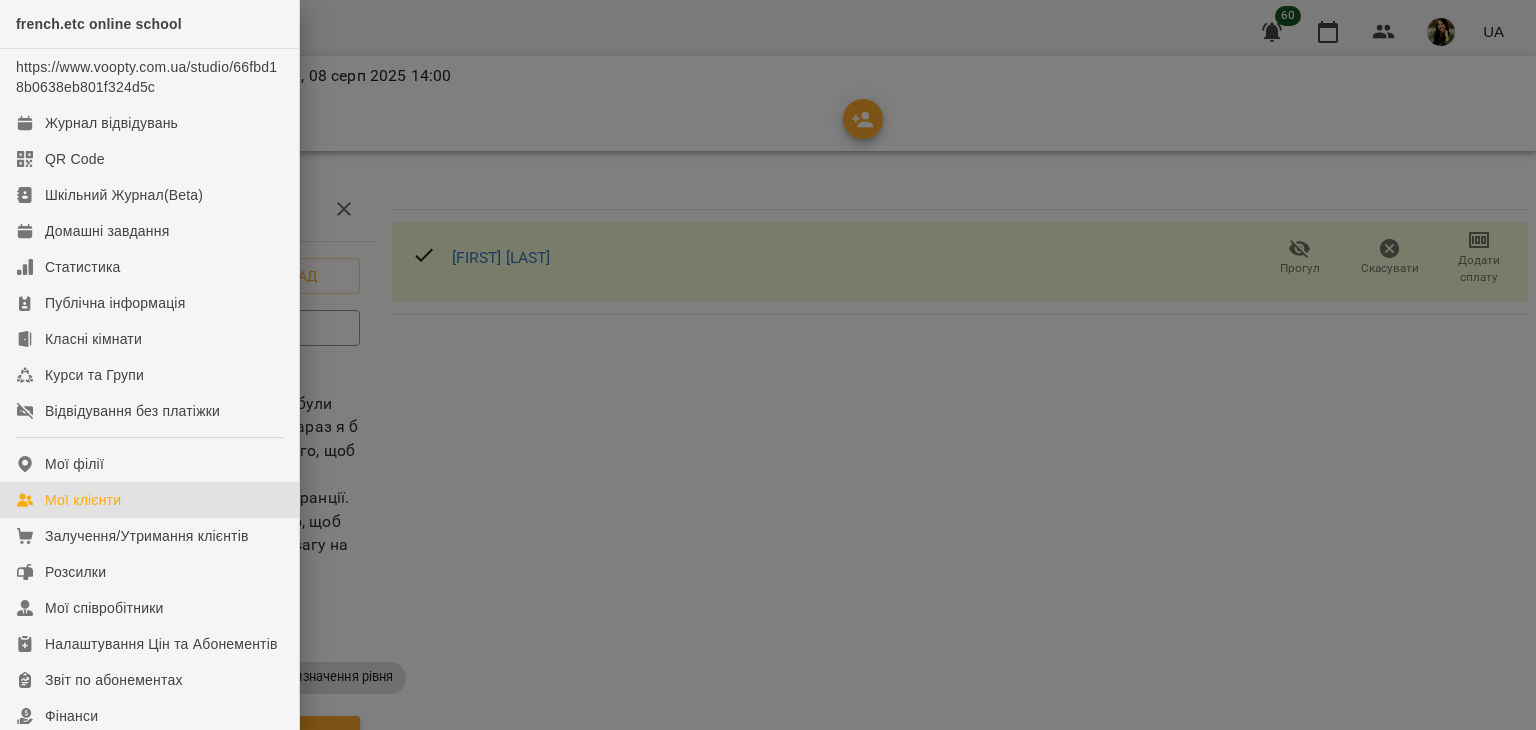 click on "Мої клієнти" at bounding box center (83, 500) 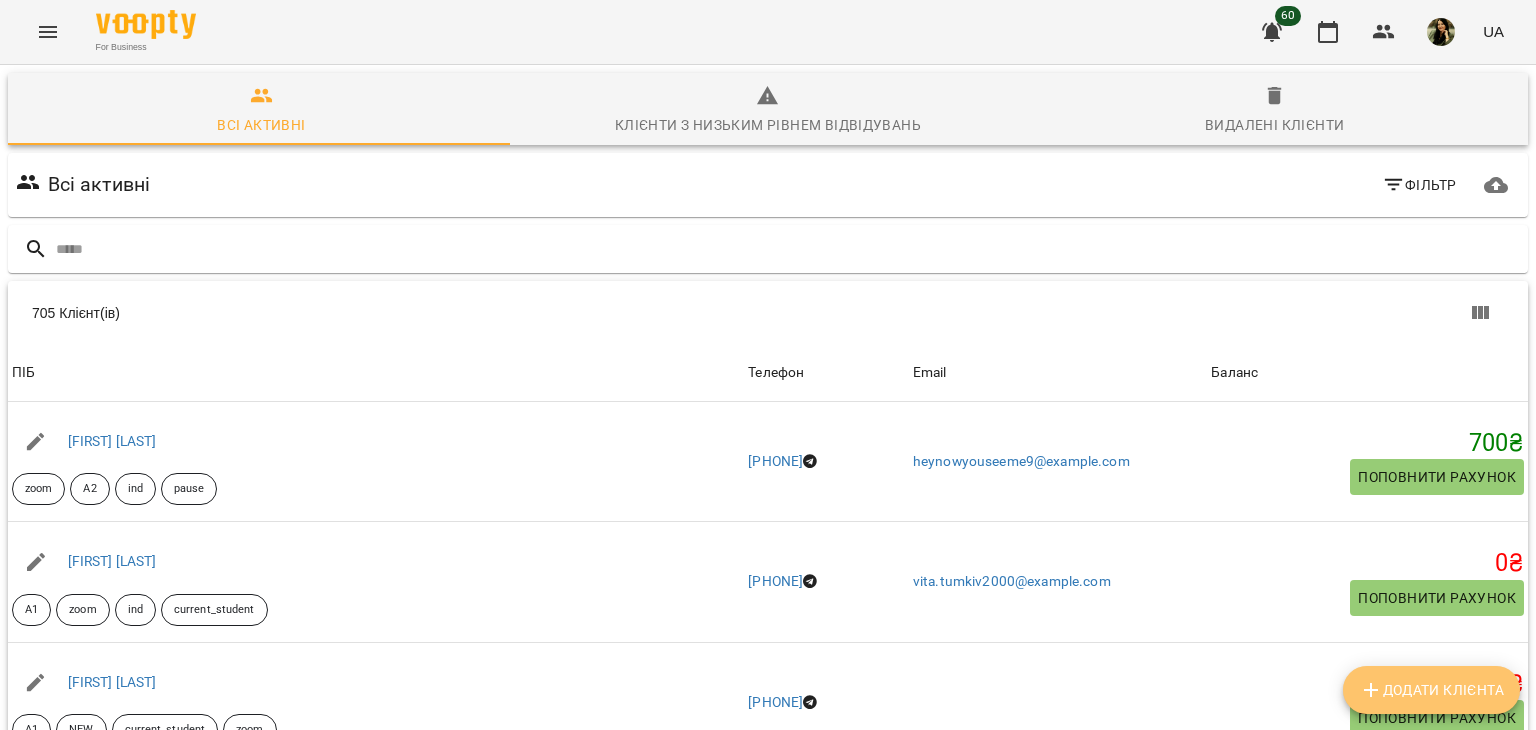 click on "Додати клієнта" at bounding box center (1431, 690) 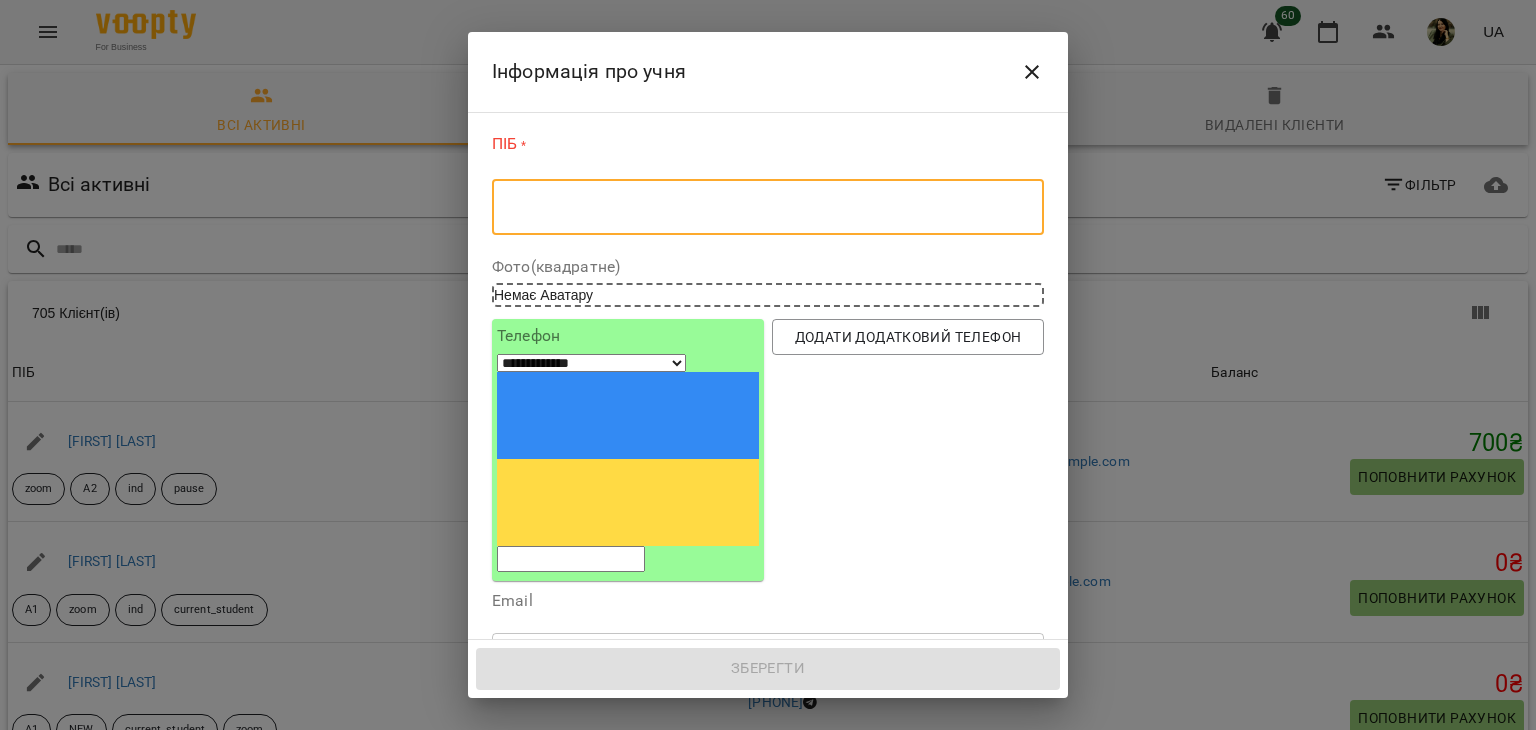 click at bounding box center (768, 207) 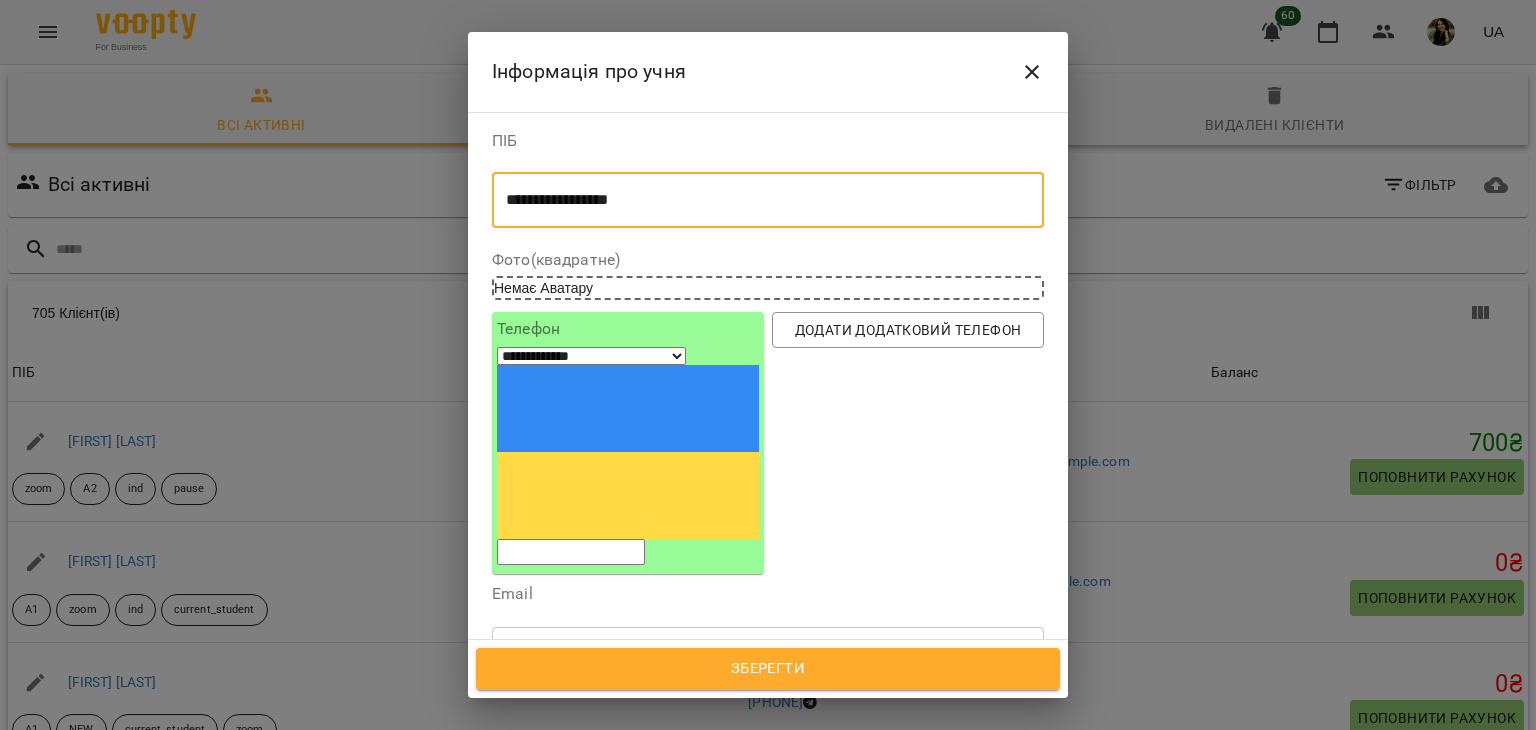 type on "**********" 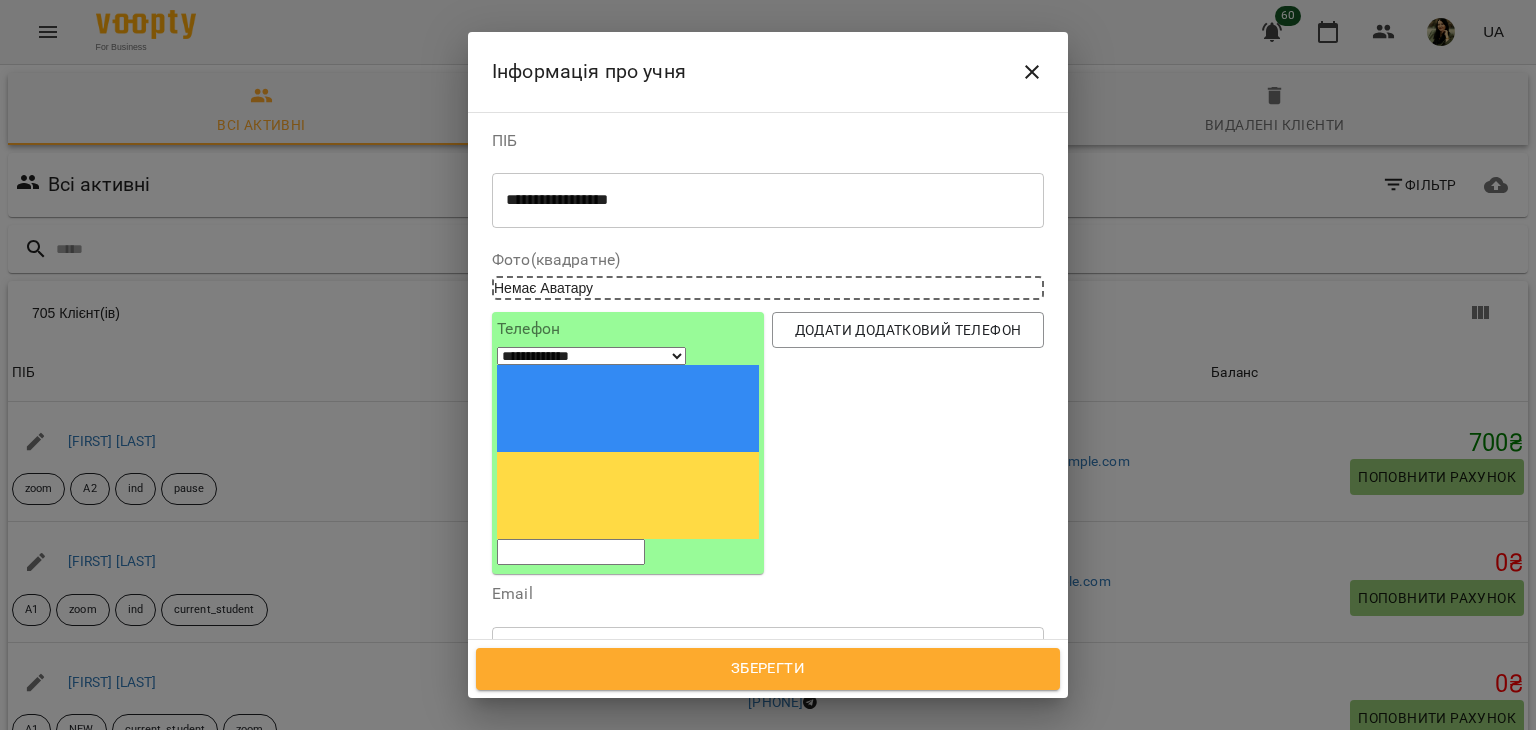 click at bounding box center [571, 552] 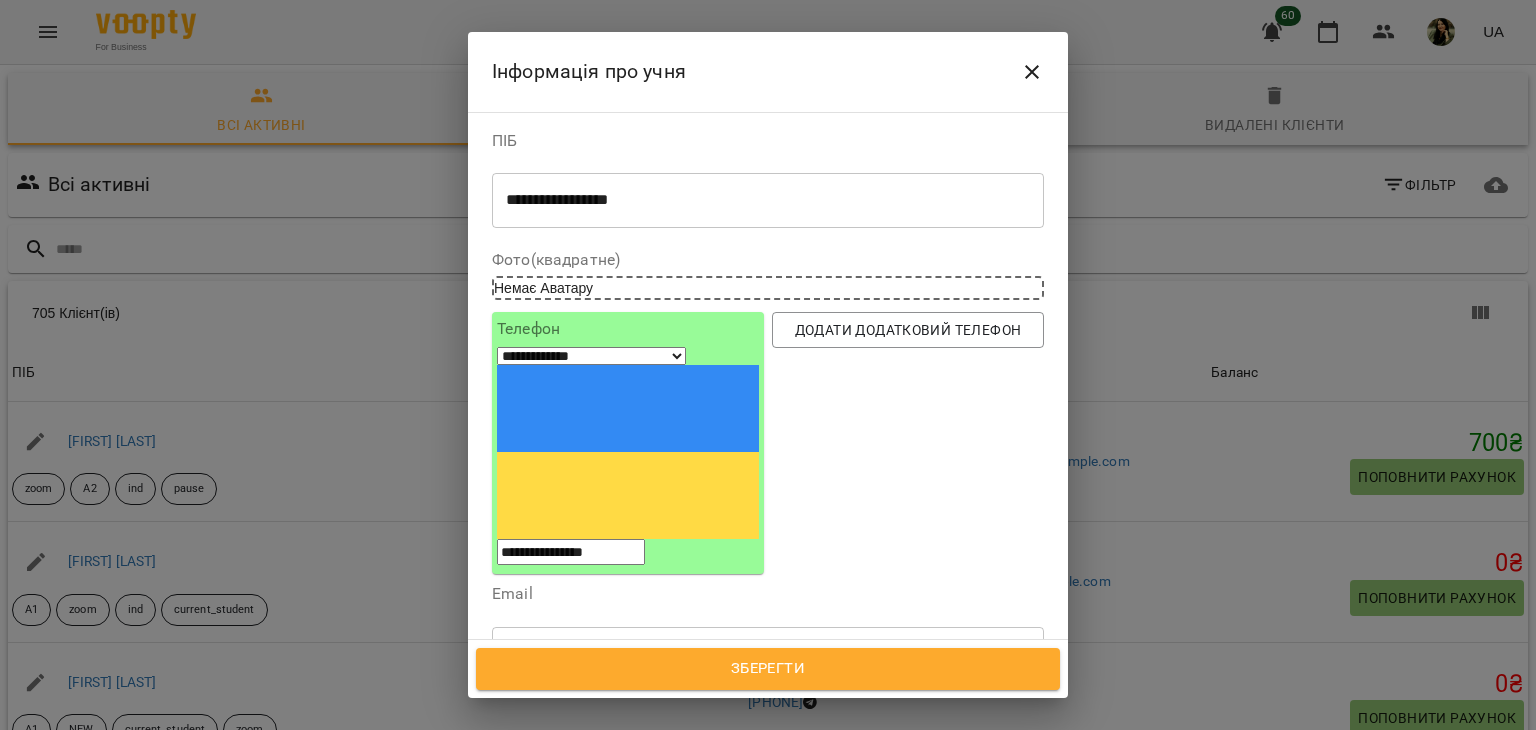 type on "**********" 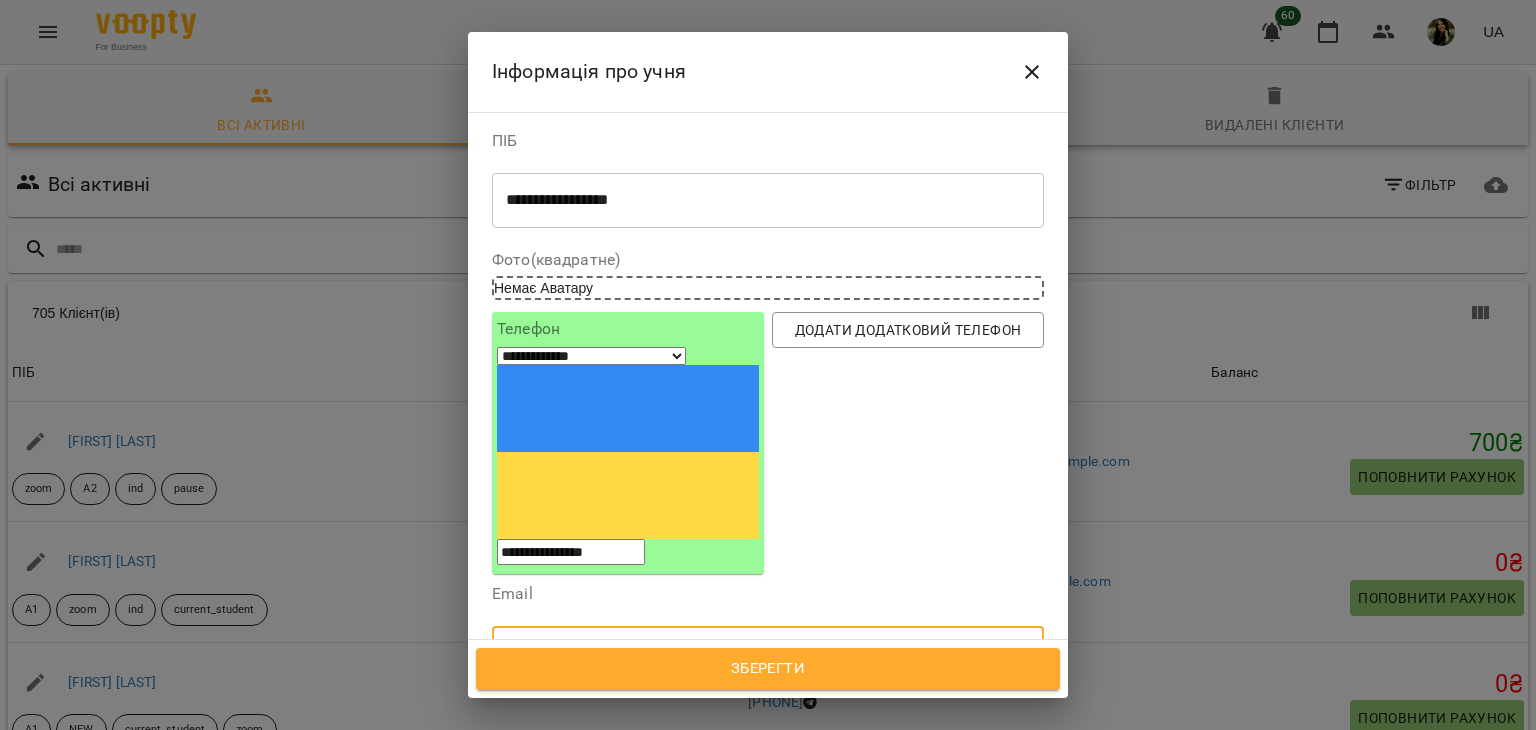 click at bounding box center (768, 654) 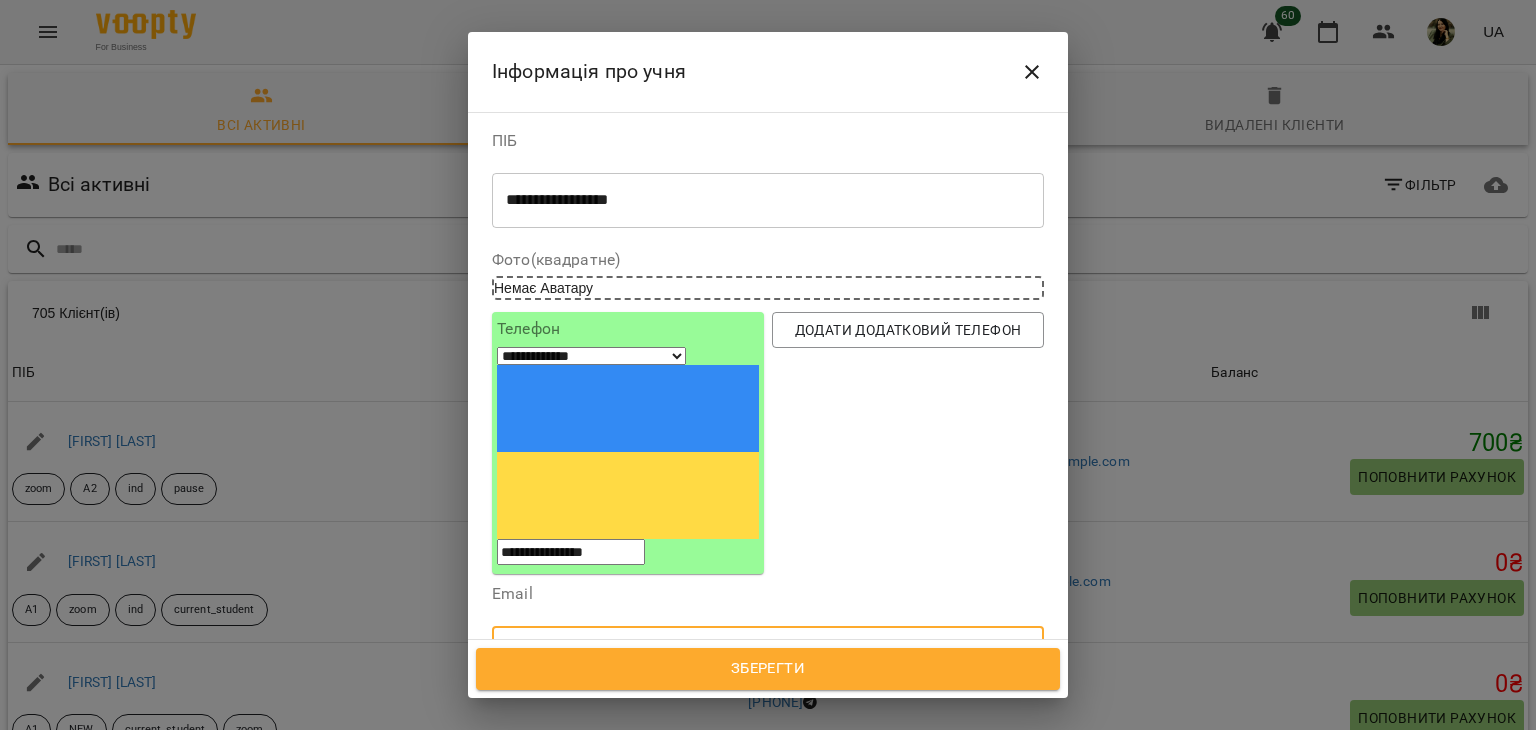 type on "**********" 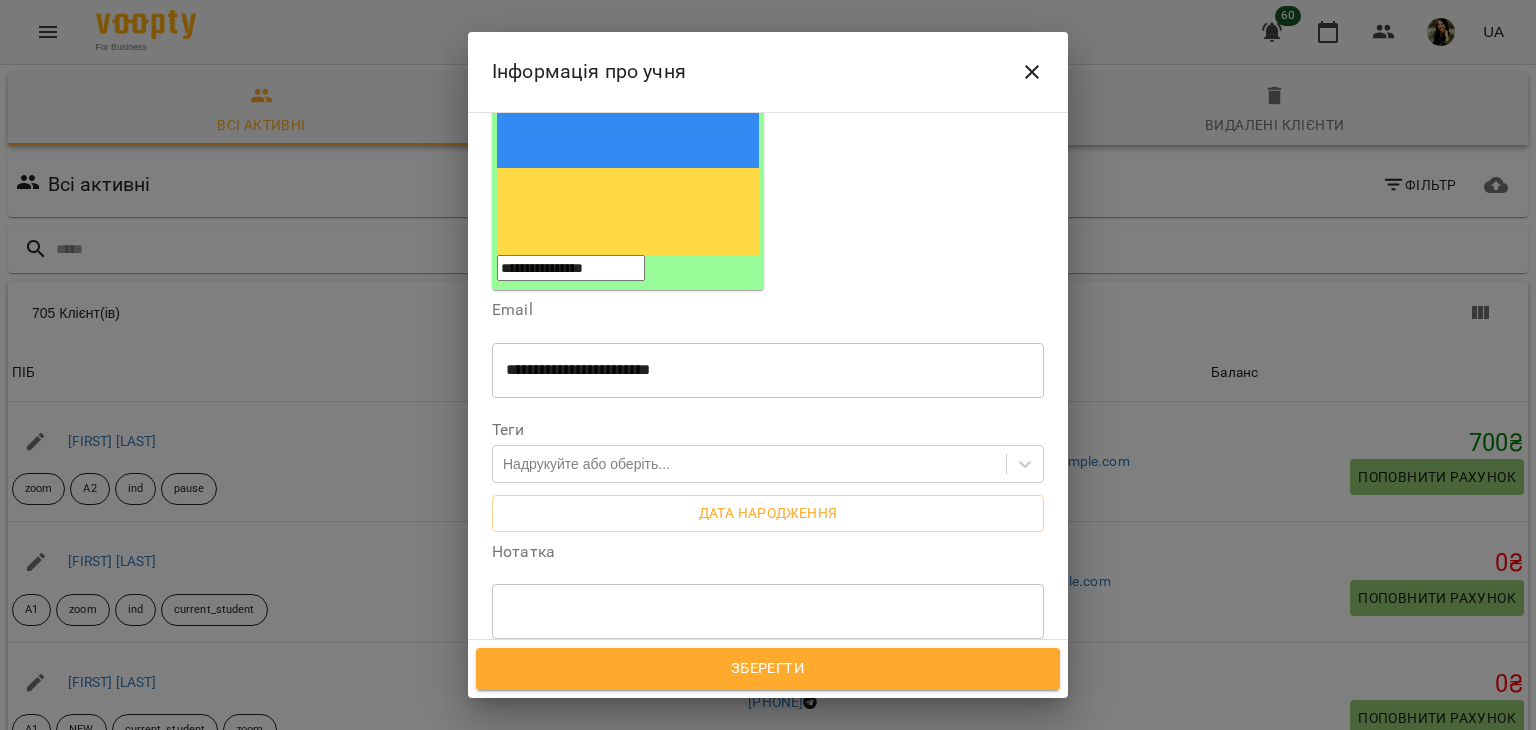 scroll, scrollTop: 295, scrollLeft: 0, axis: vertical 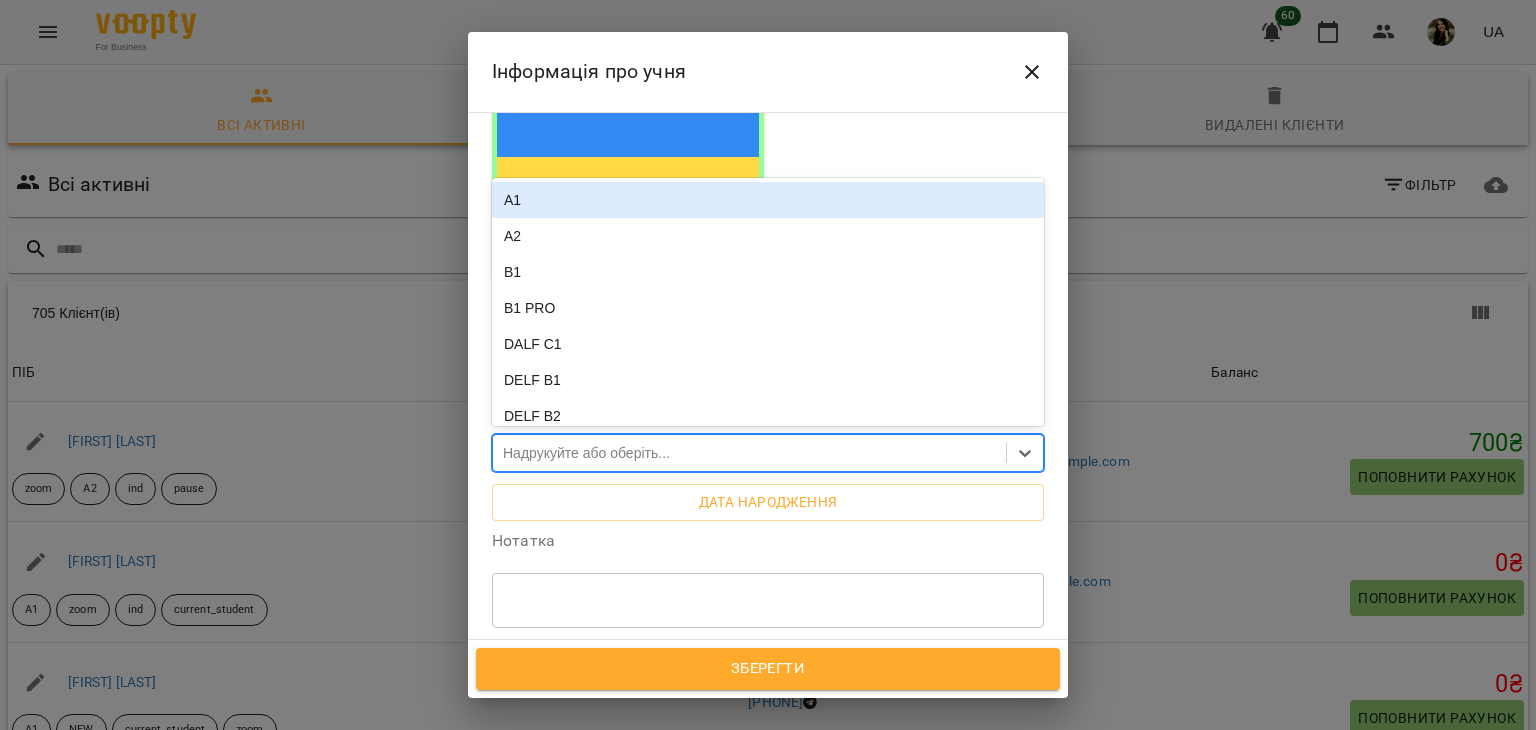 click on "Надрукуйте або оберіть..." at bounding box center (749, 453) 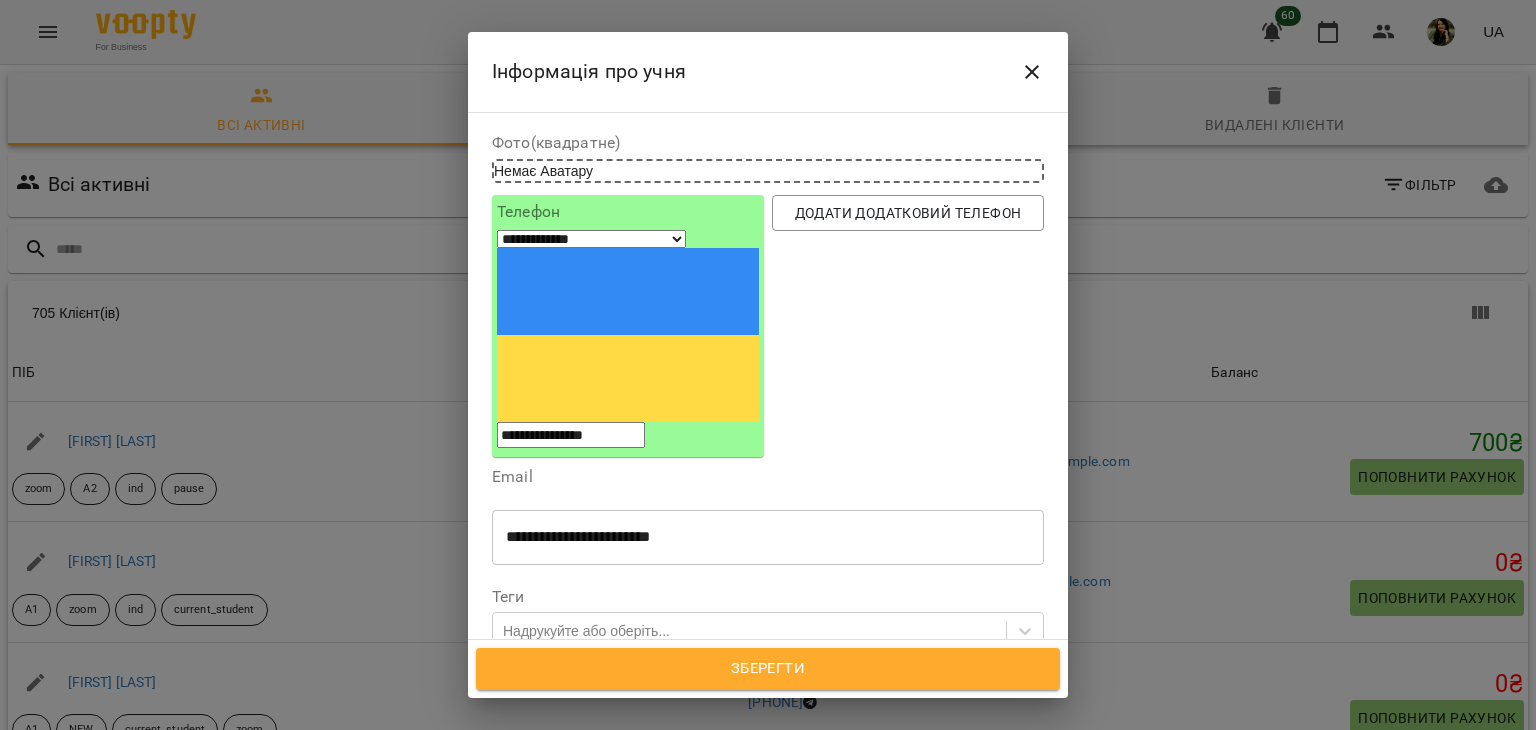 scroll, scrollTop: 88, scrollLeft: 0, axis: vertical 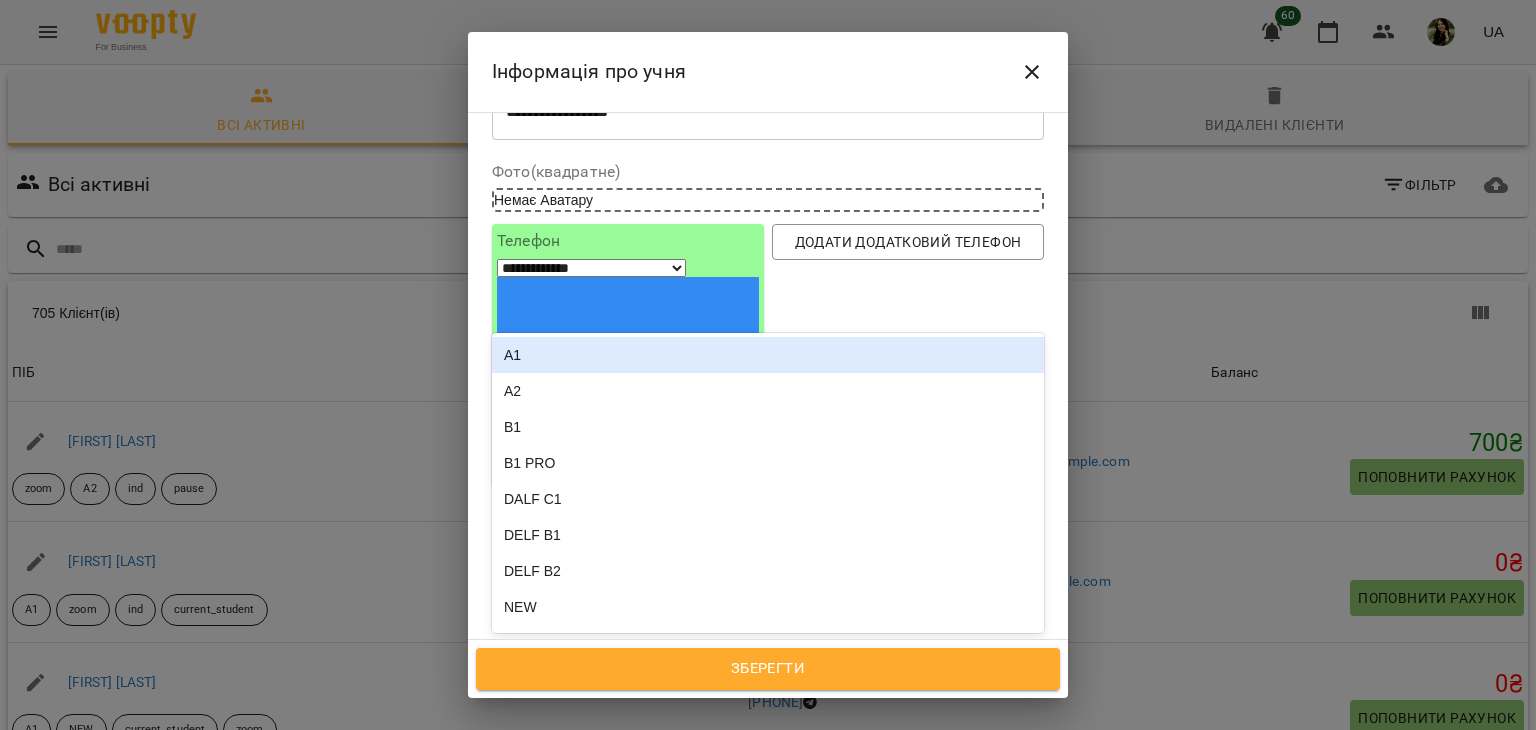 click 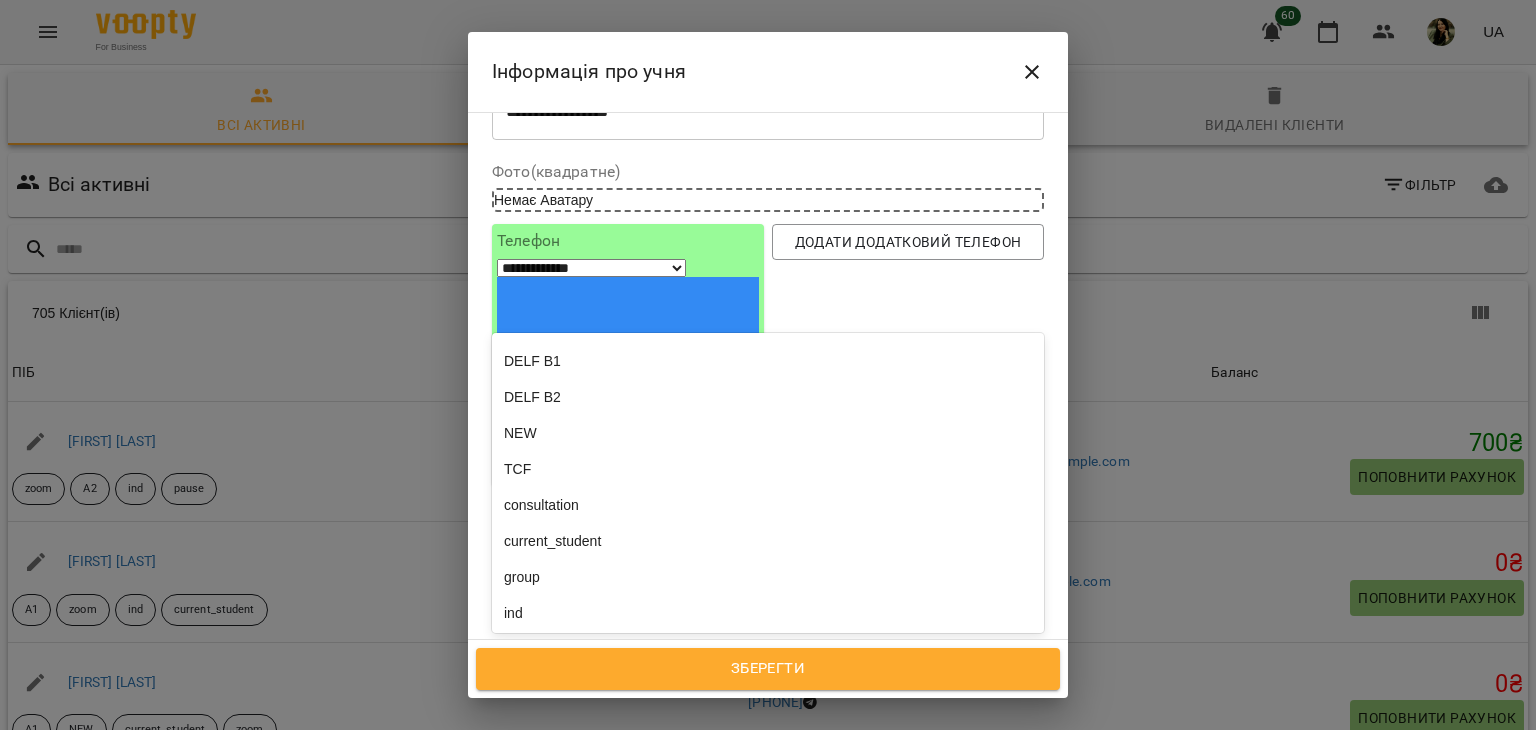 scroll, scrollTop: 180, scrollLeft: 0, axis: vertical 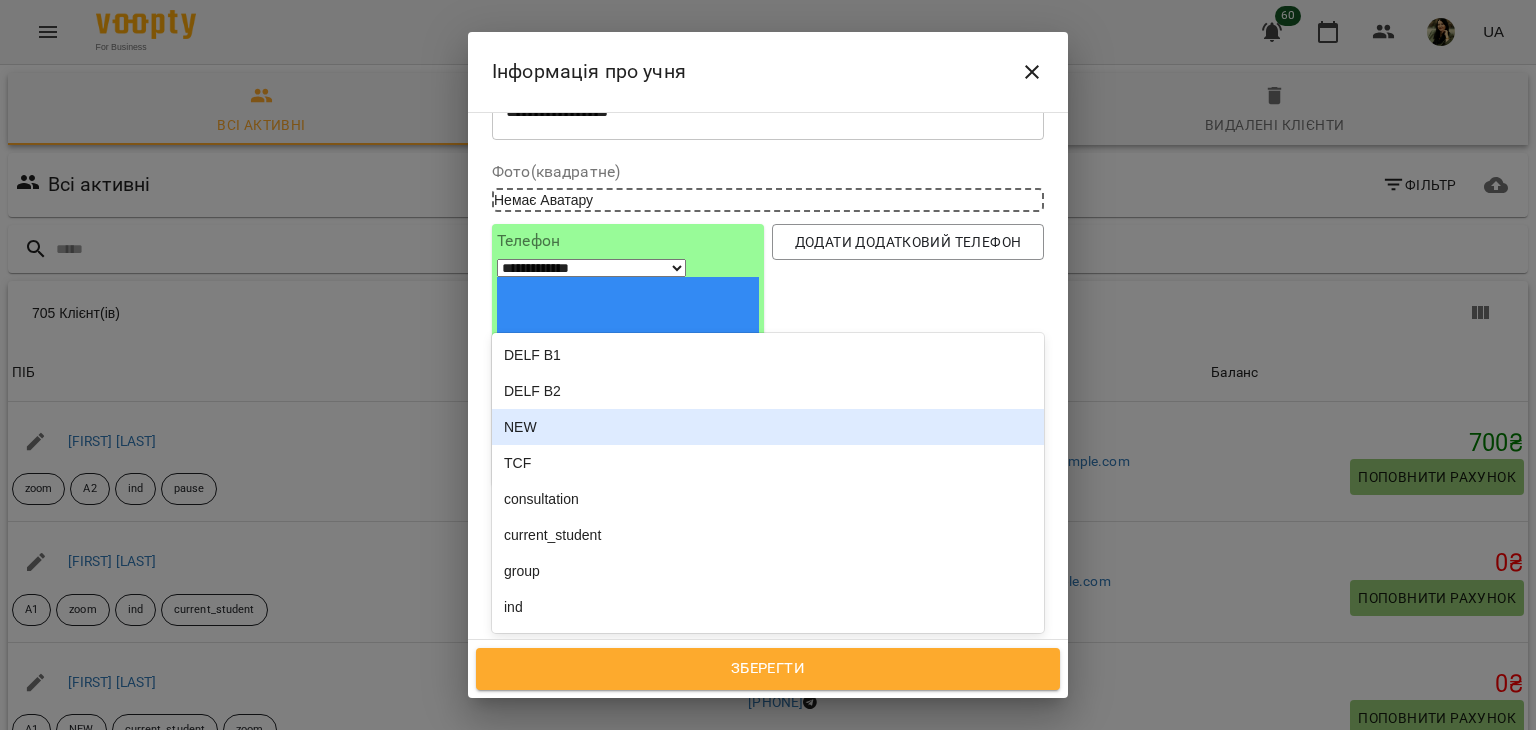click on "NEW" at bounding box center (768, 427) 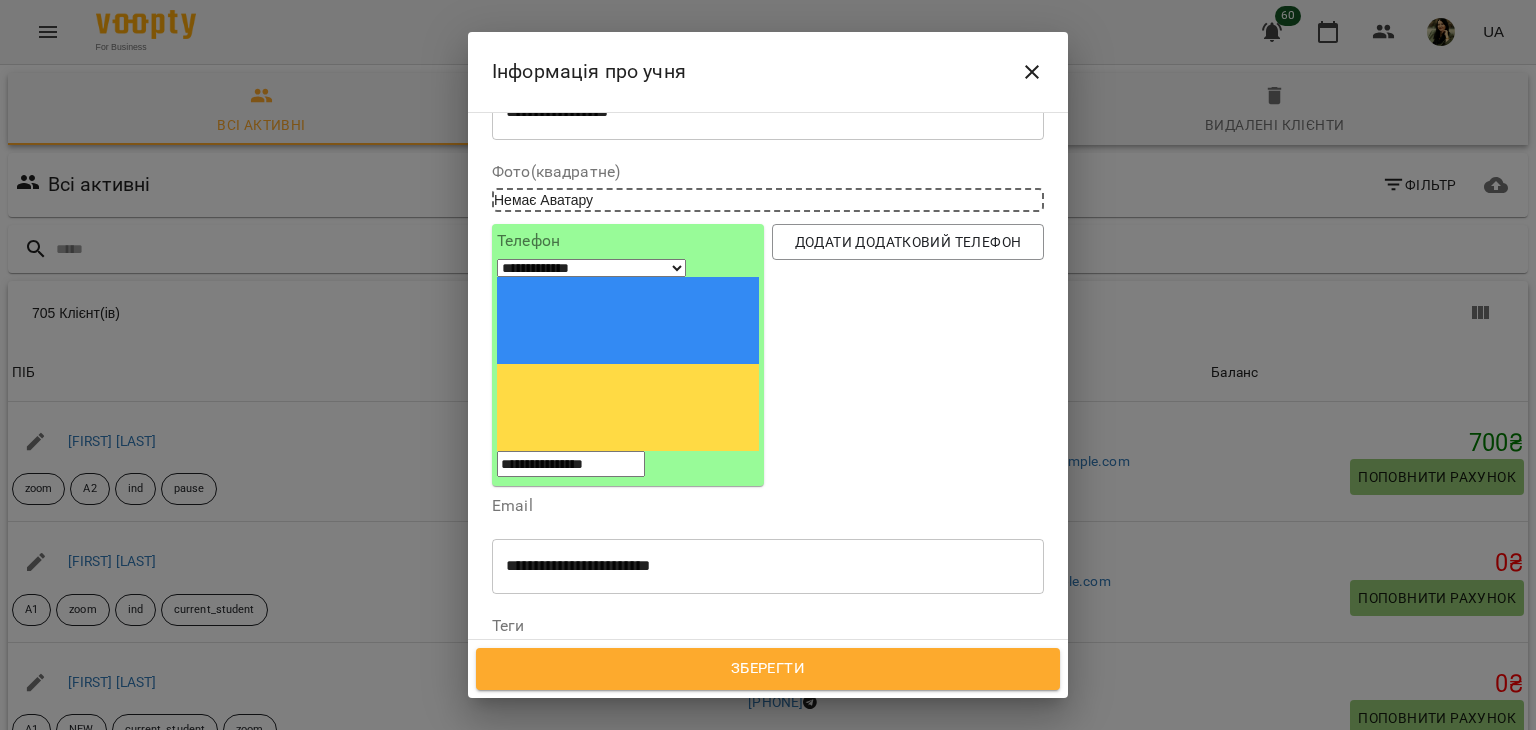 type on "*" 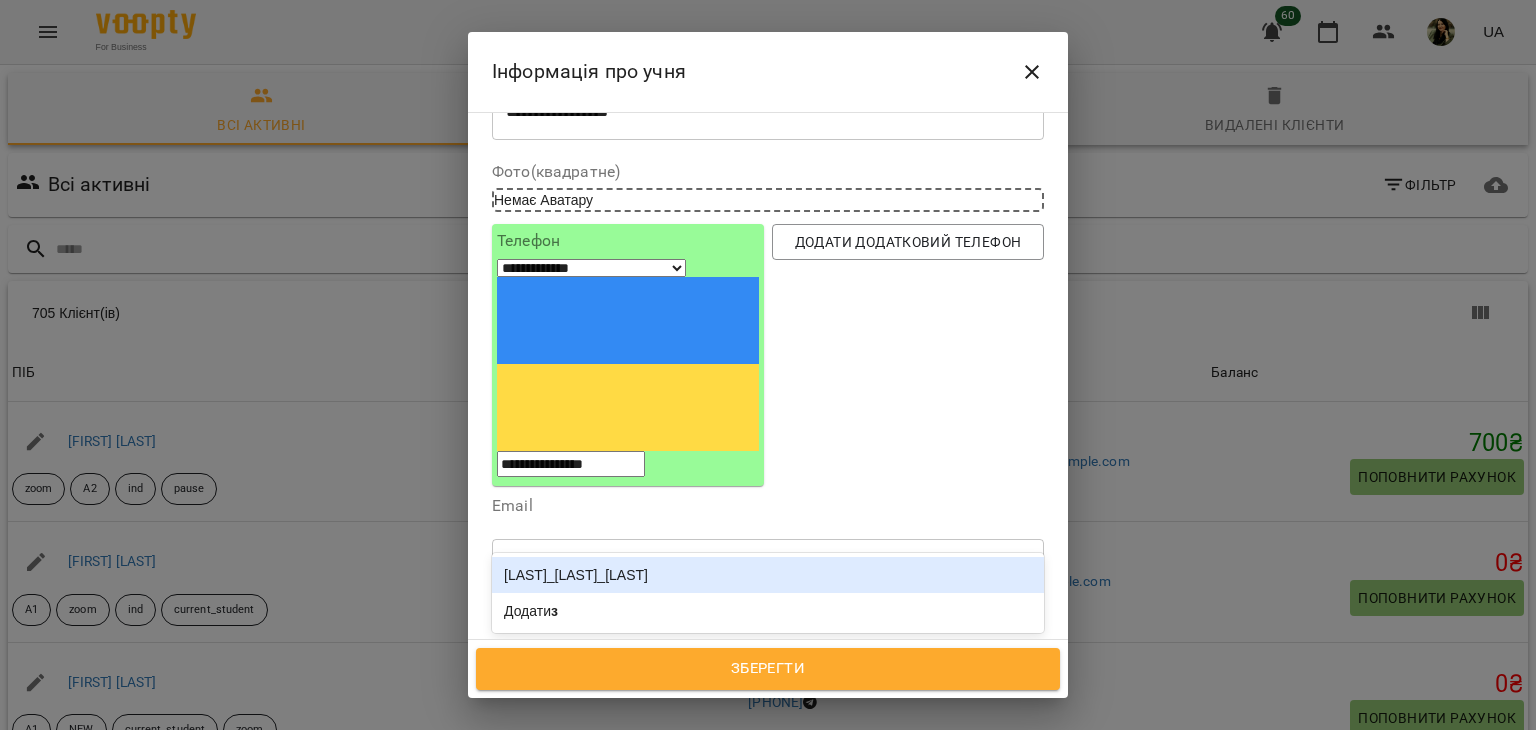 type 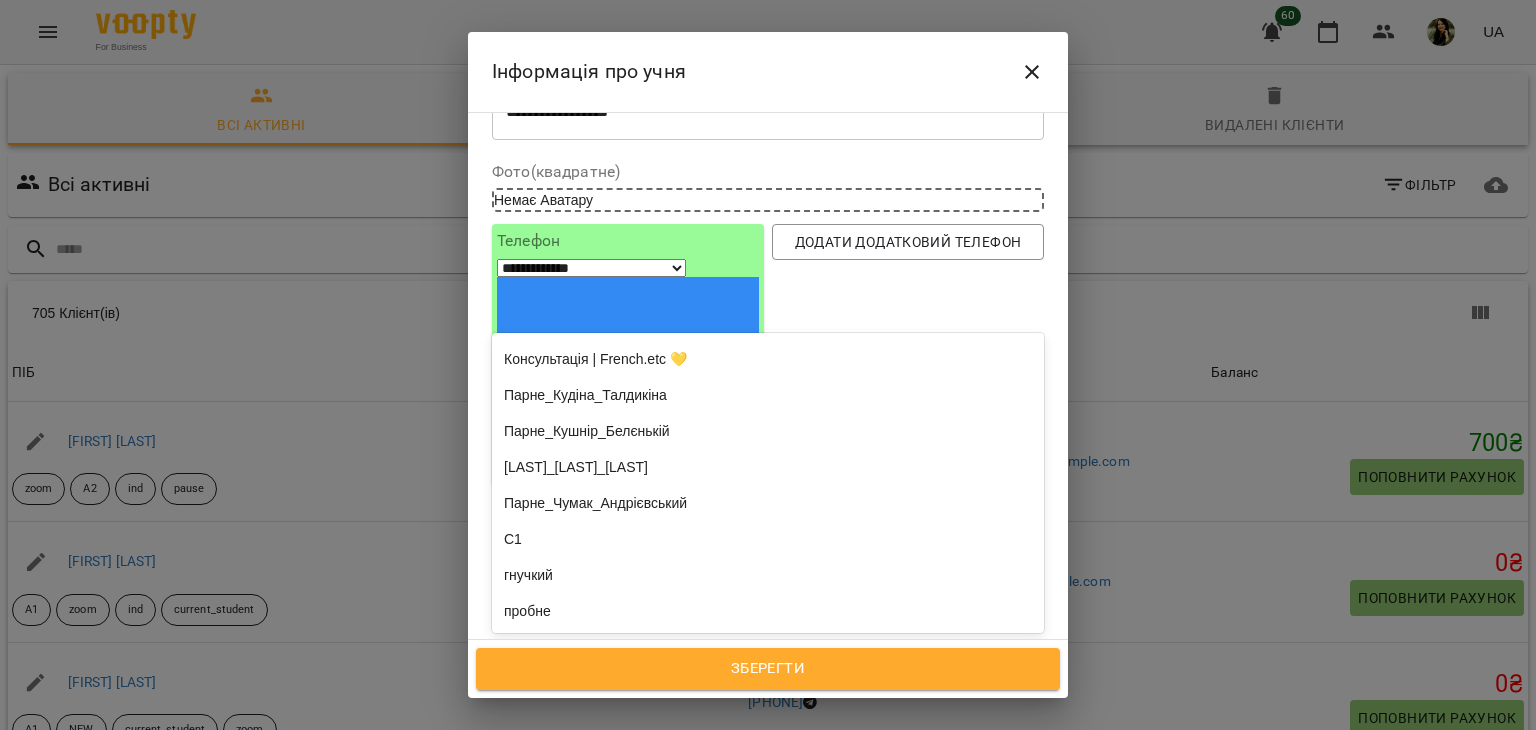 scroll, scrollTop: 1728, scrollLeft: 0, axis: vertical 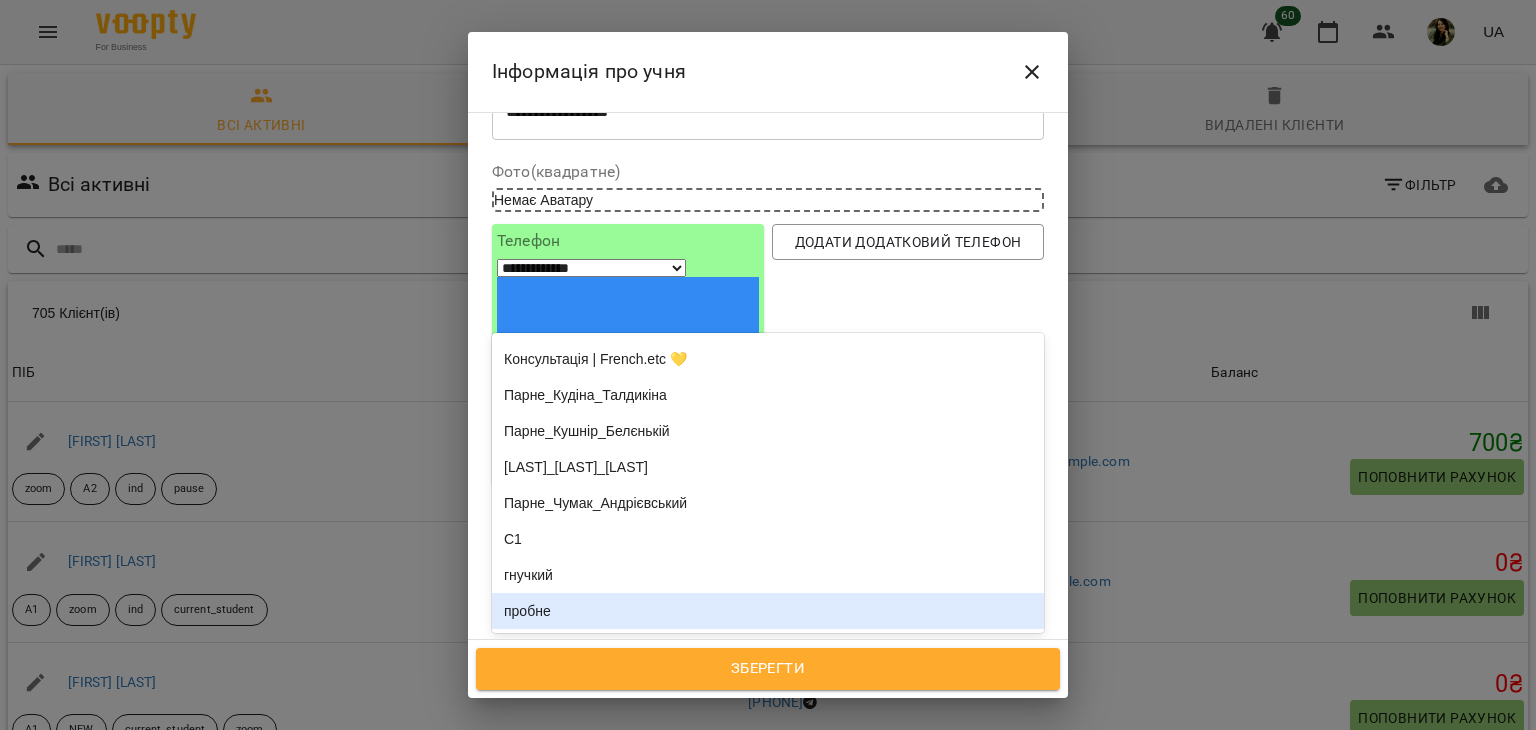 click on "пробне" at bounding box center [768, 611] 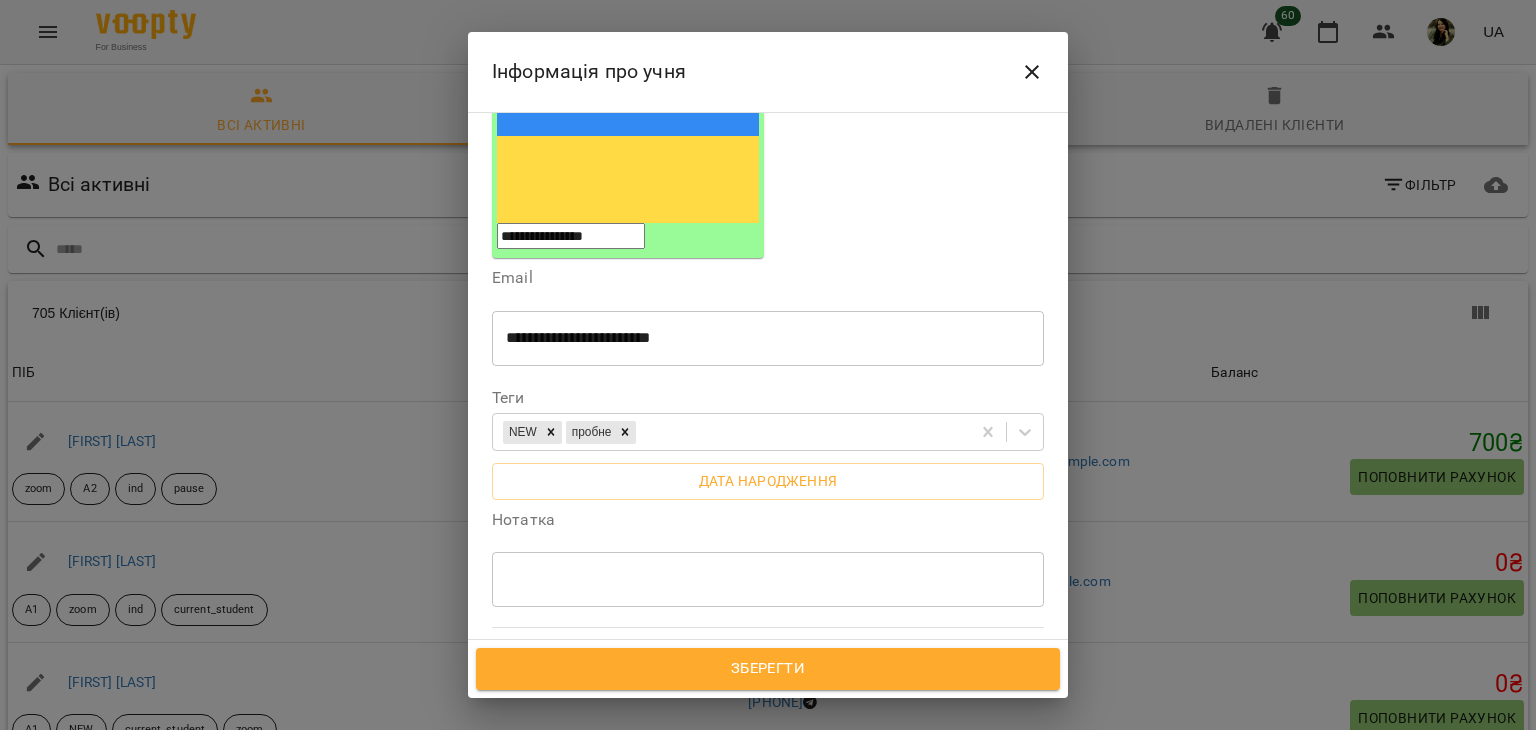 scroll, scrollTop: 348, scrollLeft: 0, axis: vertical 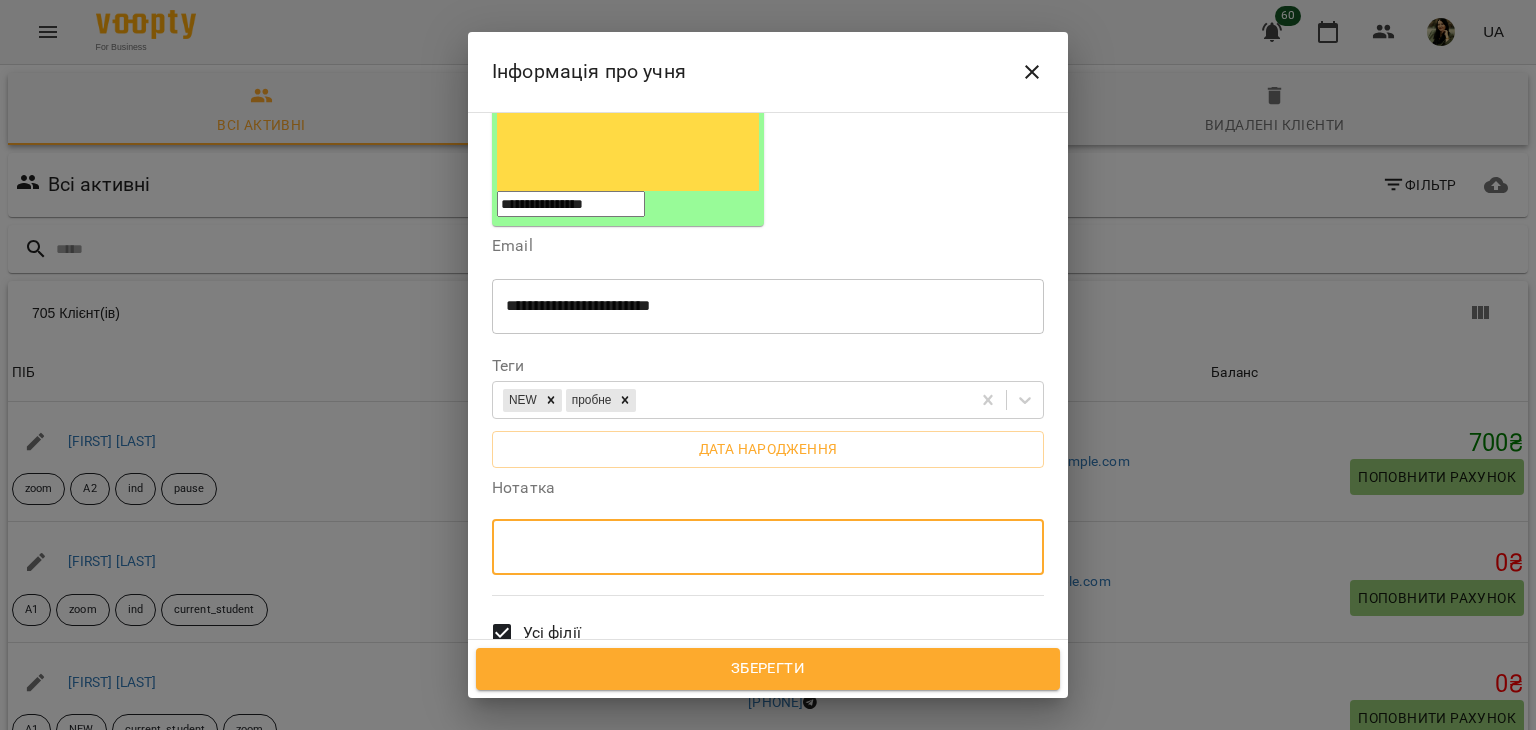 click at bounding box center (768, 547) 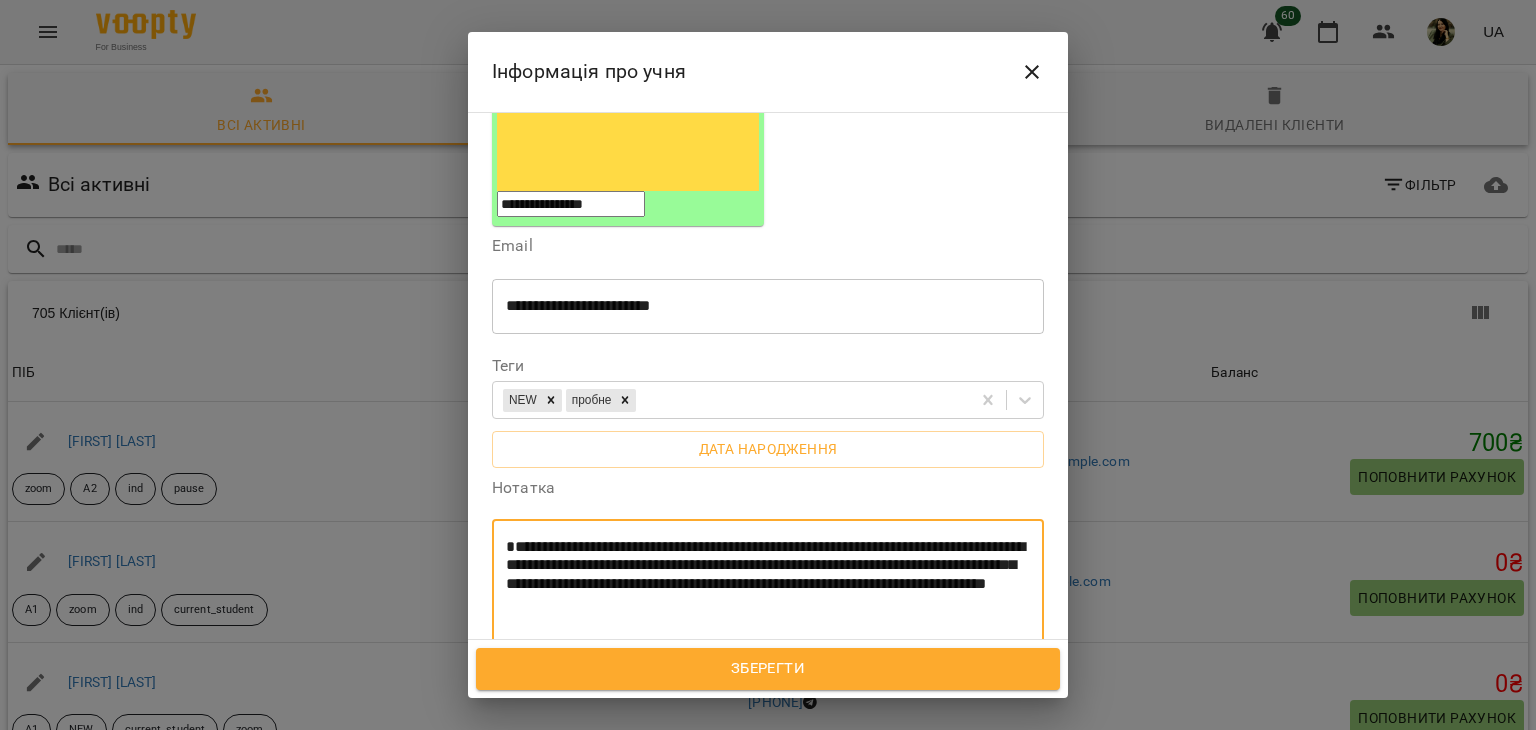 scroll, scrollTop: 0, scrollLeft: 0, axis: both 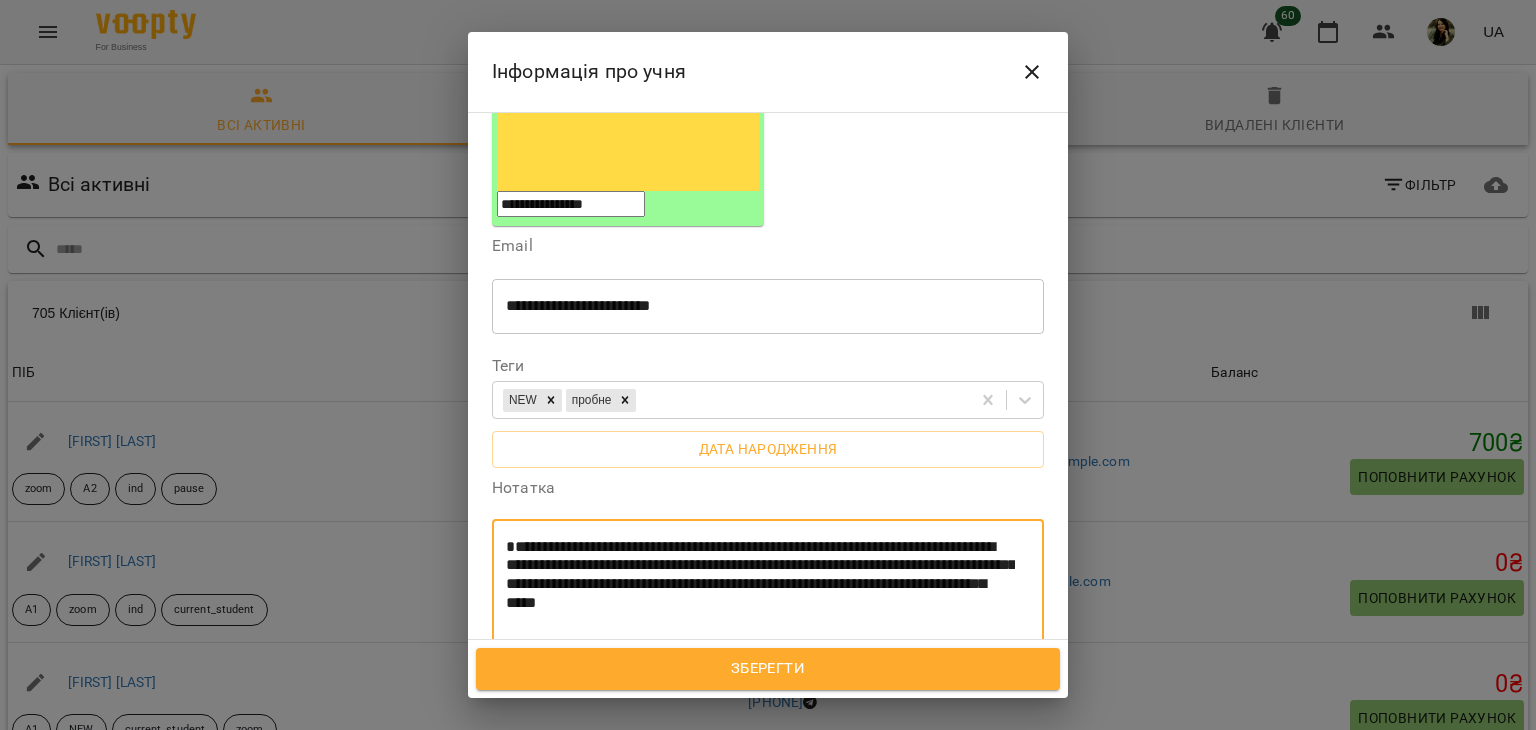 type on "**********" 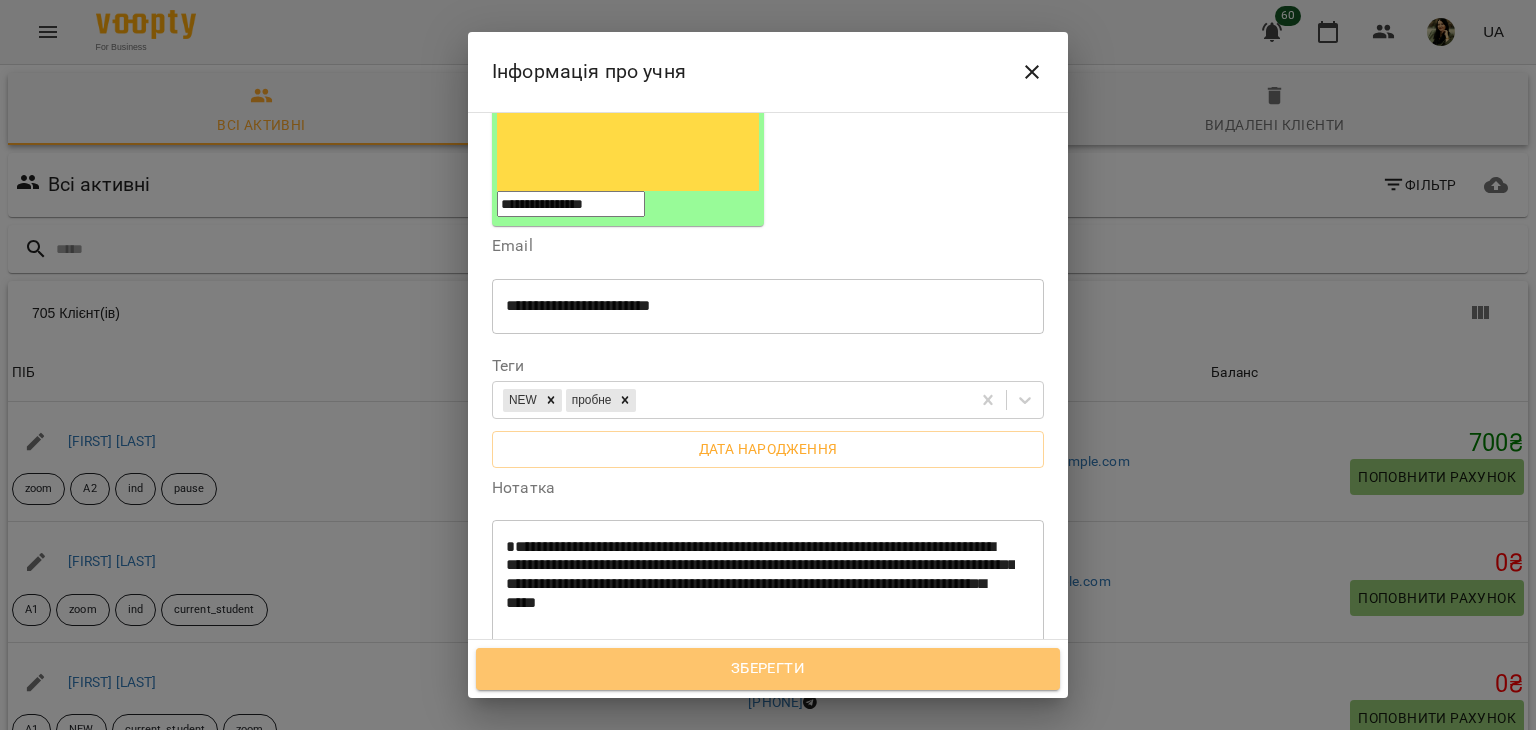 click on "Зберегти" at bounding box center (768, 669) 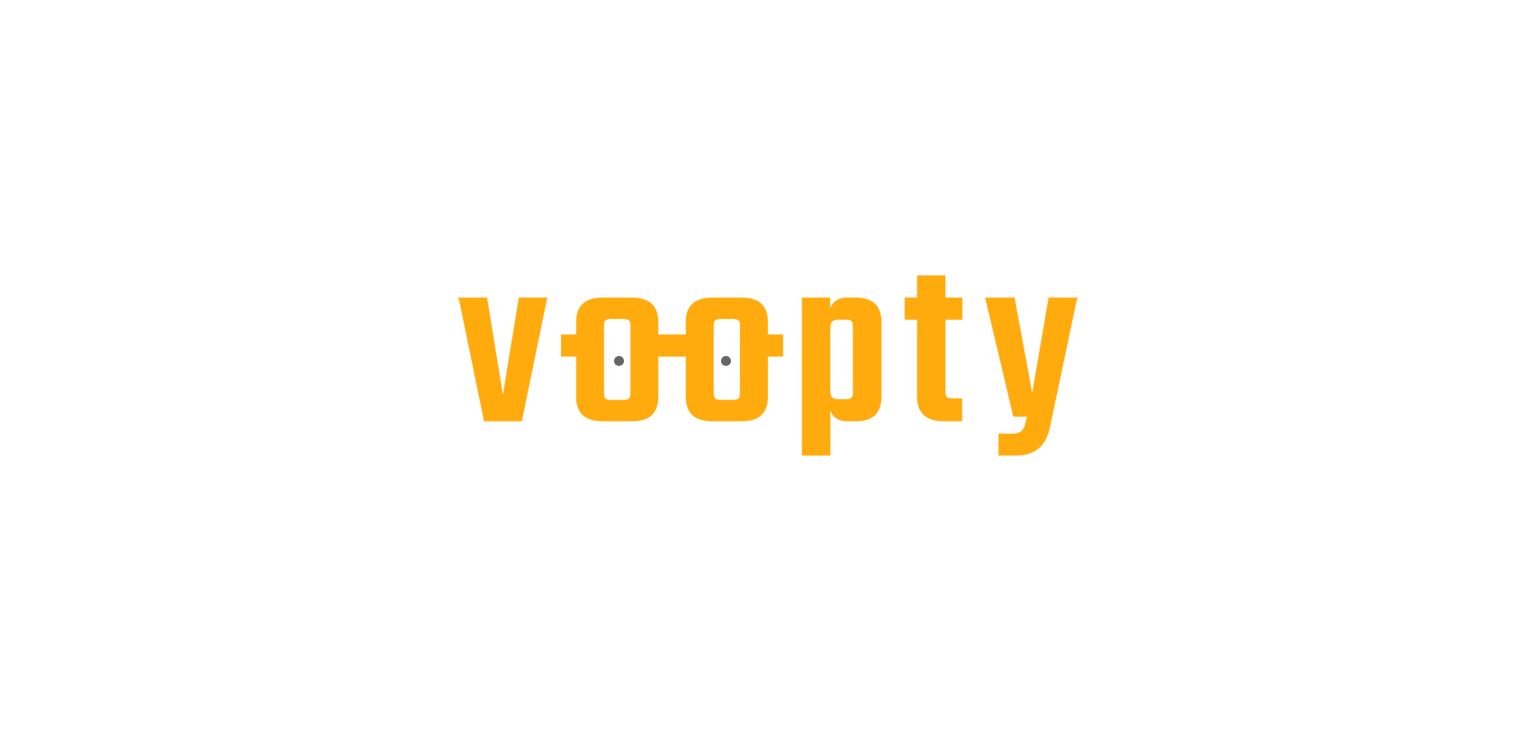 scroll, scrollTop: 0, scrollLeft: 0, axis: both 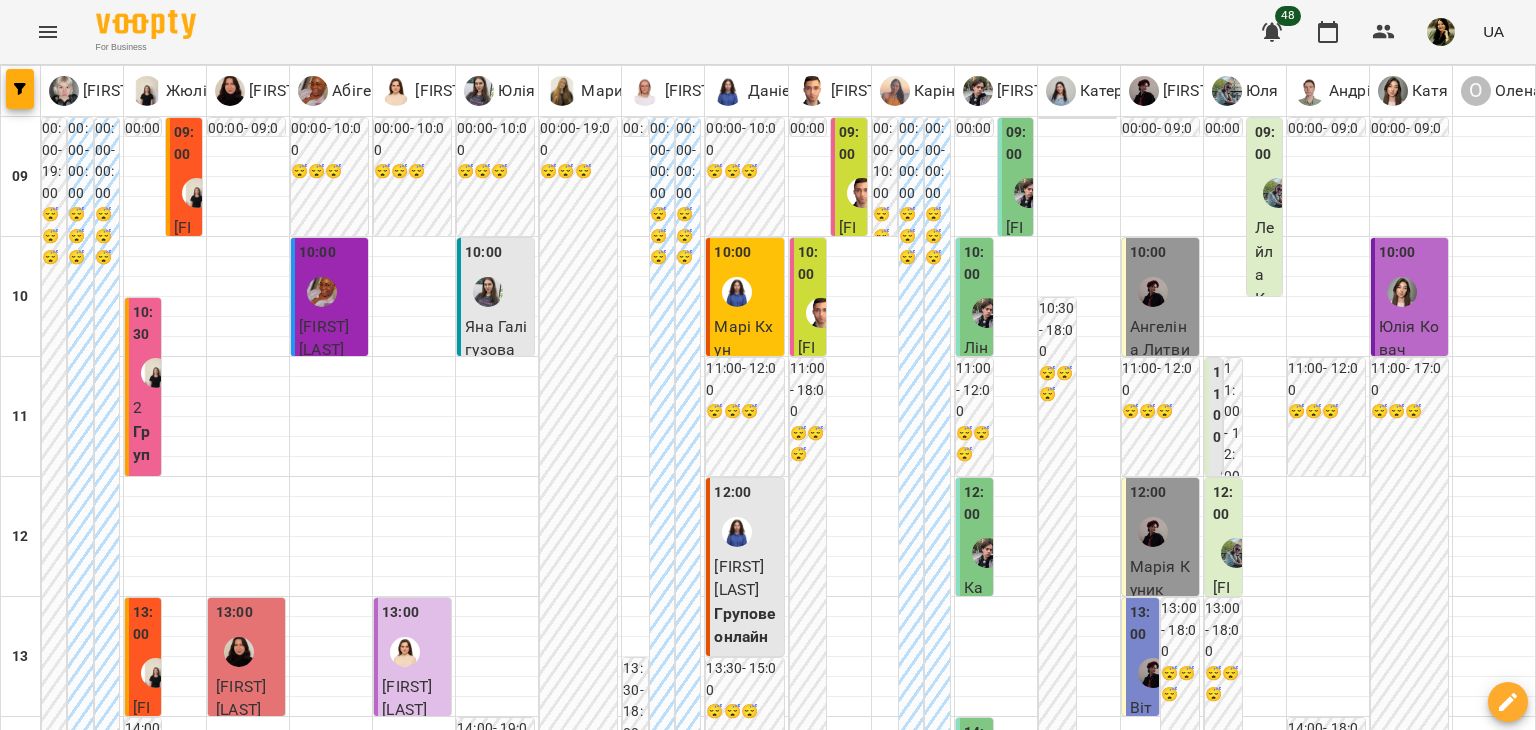 click at bounding box center (1109, 1153) 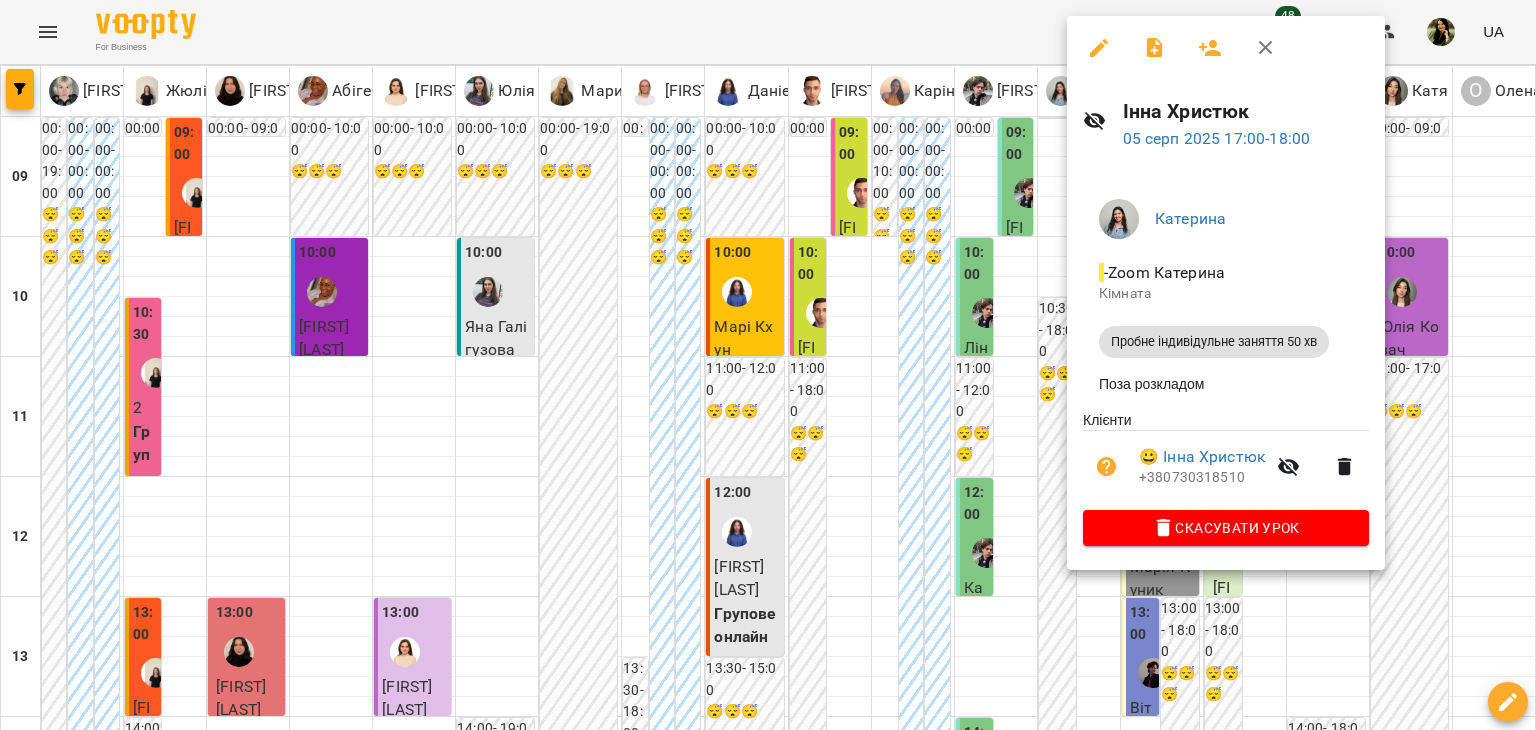 click at bounding box center [768, 365] 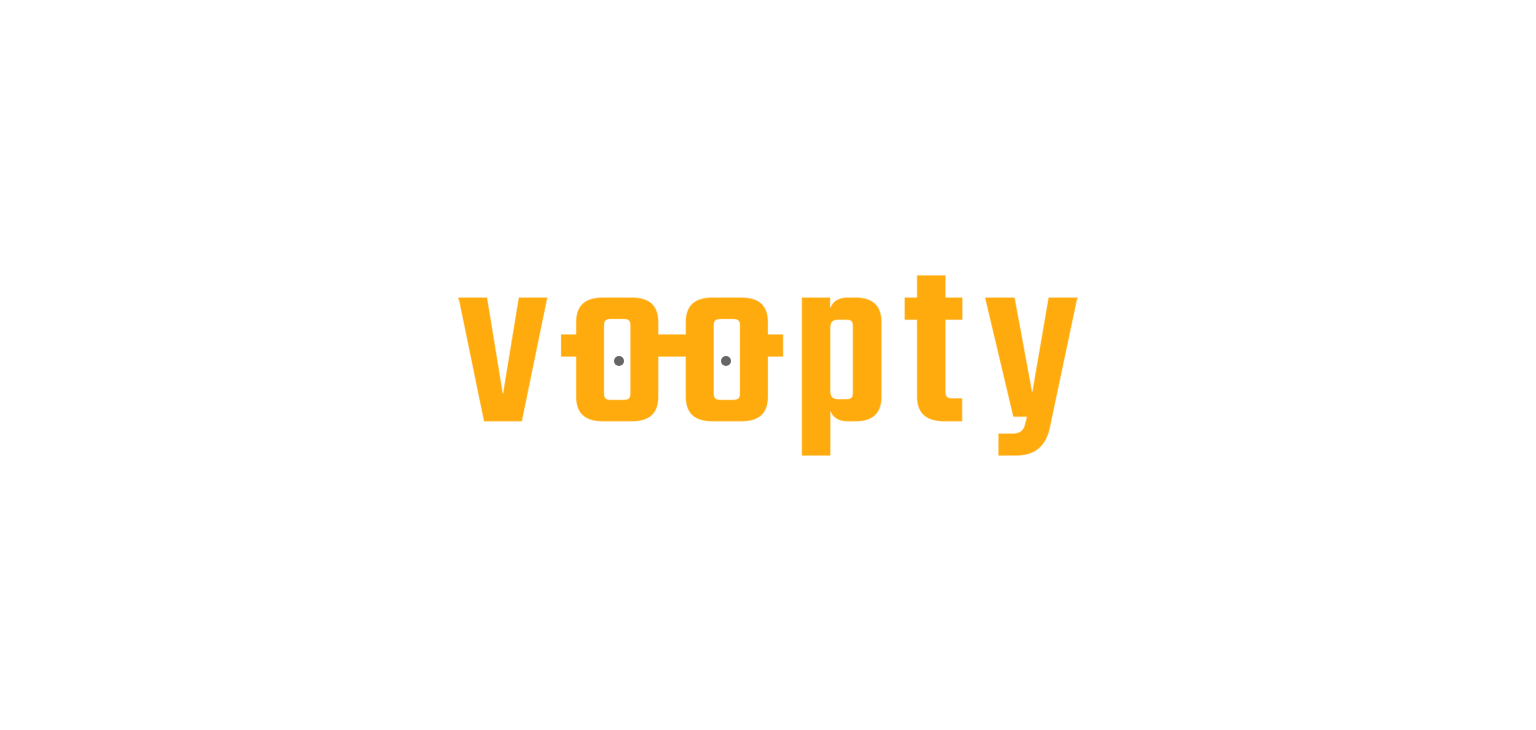 scroll, scrollTop: 0, scrollLeft: 0, axis: both 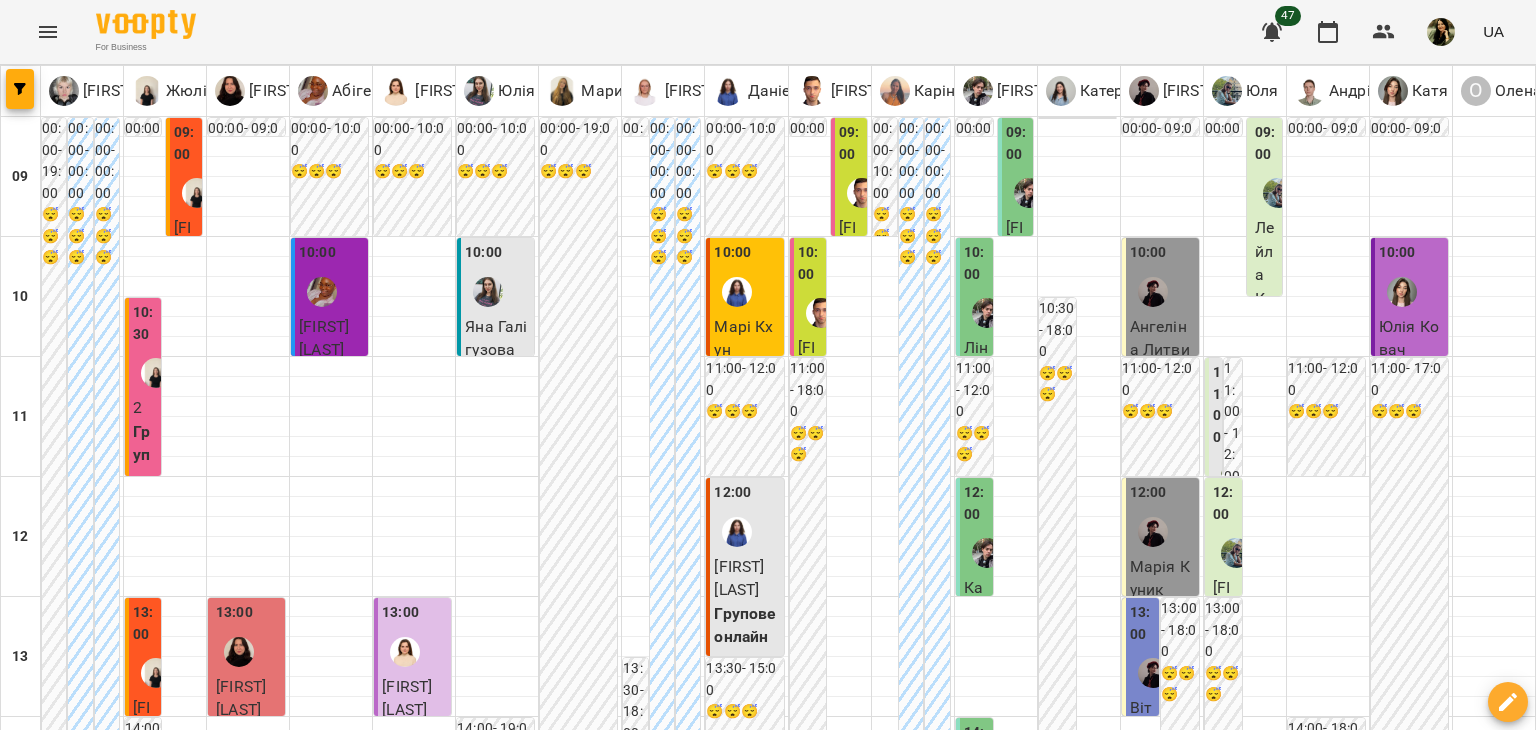 click on "пн" at bounding box center (41, 1823) 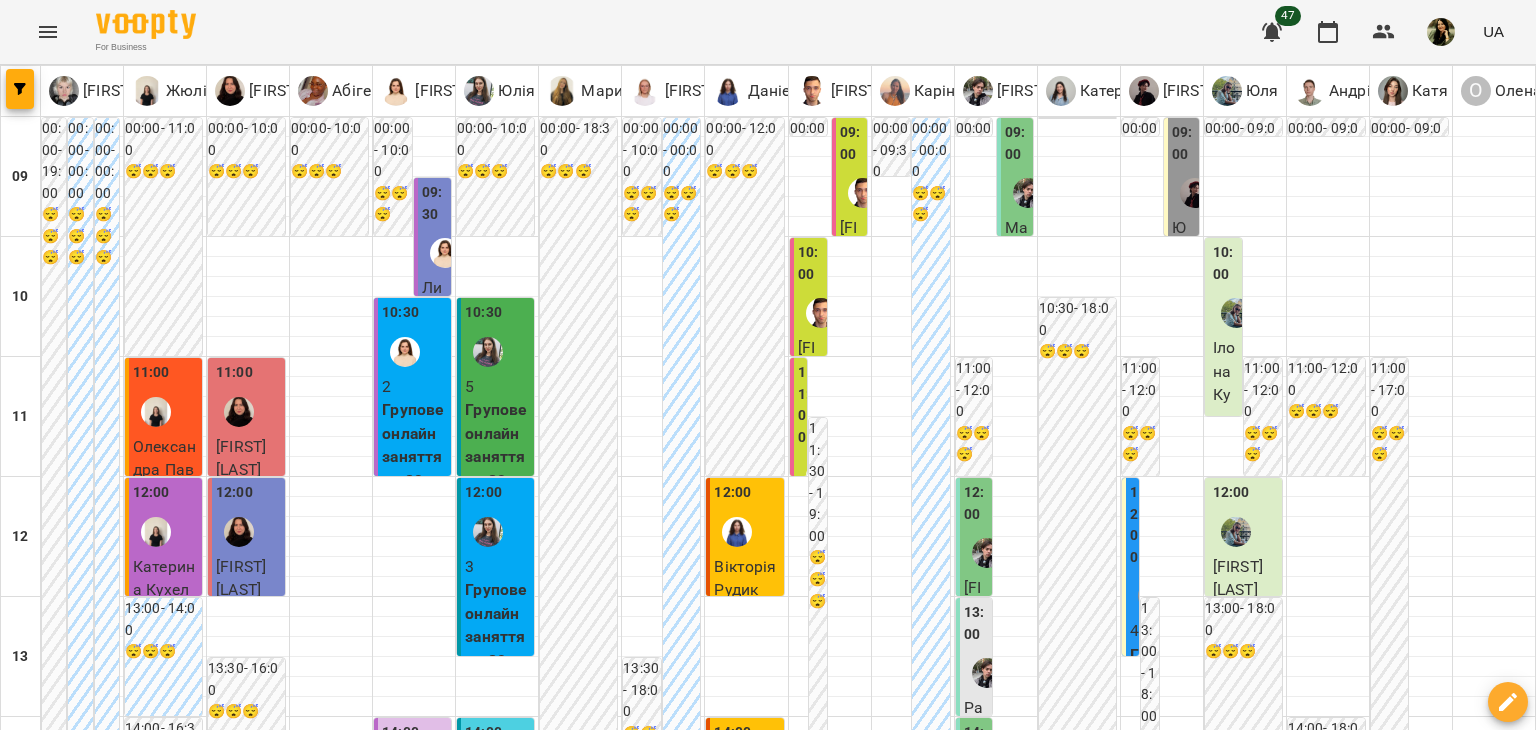scroll, scrollTop: 980, scrollLeft: 0, axis: vertical 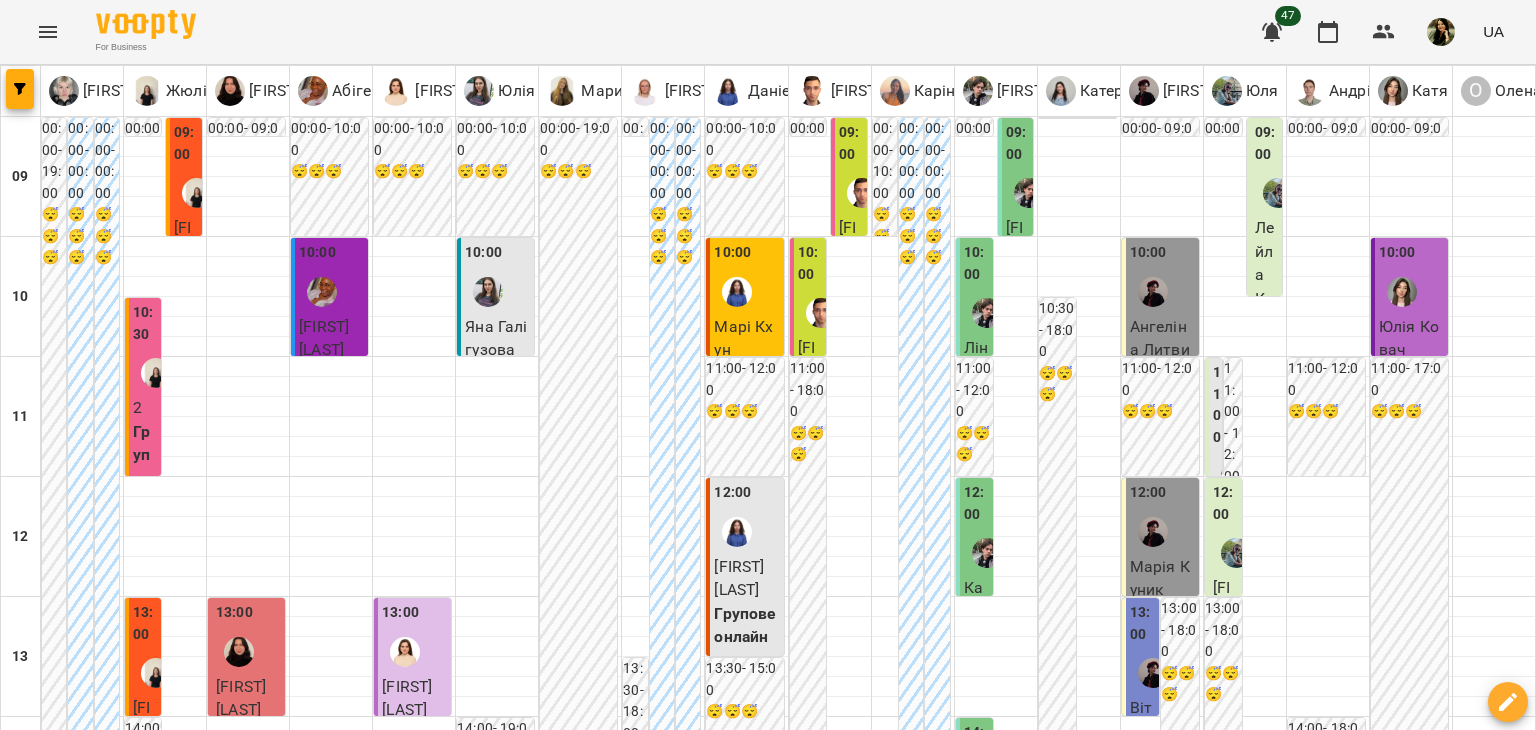 click on "пн" at bounding box center [41, 1823] 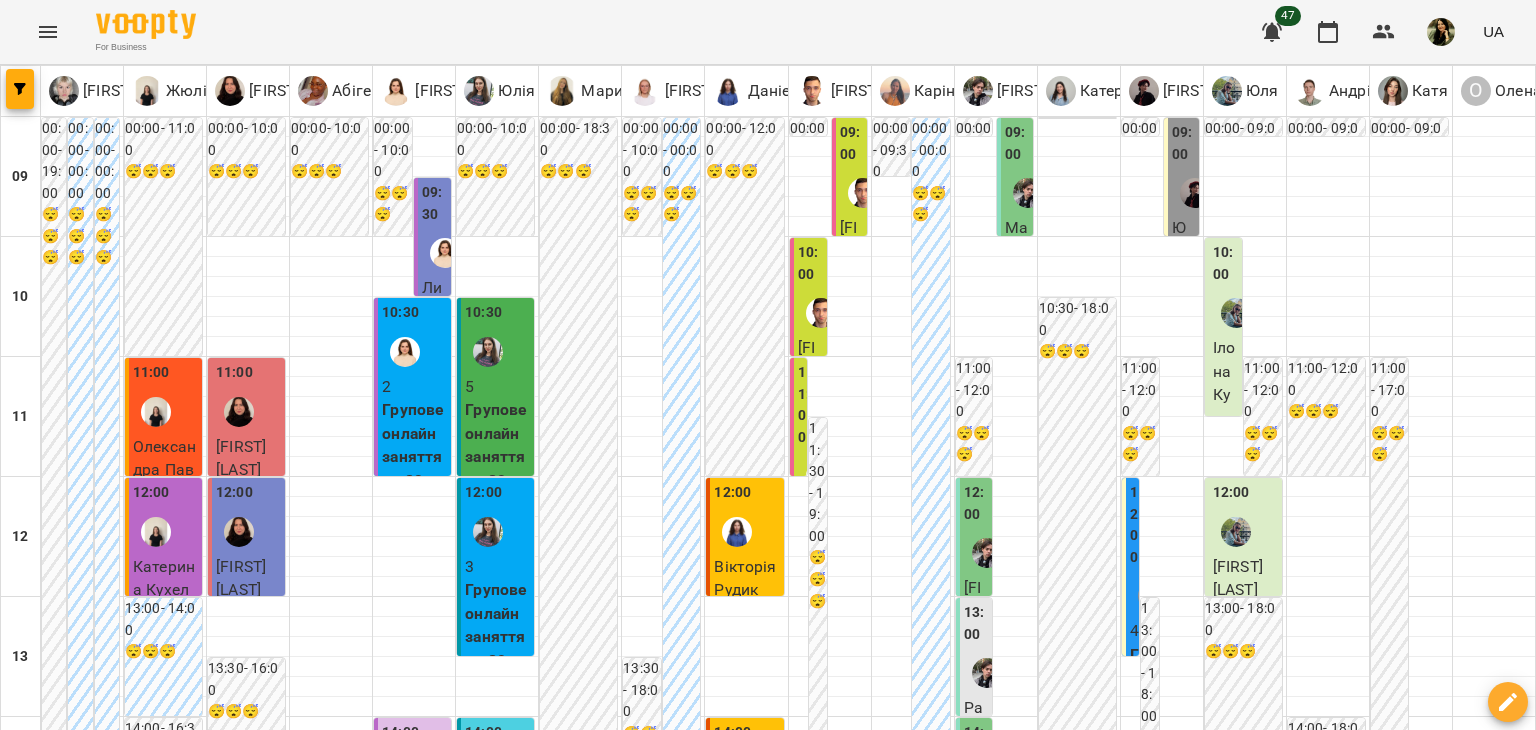 scroll, scrollTop: 0, scrollLeft: 0, axis: both 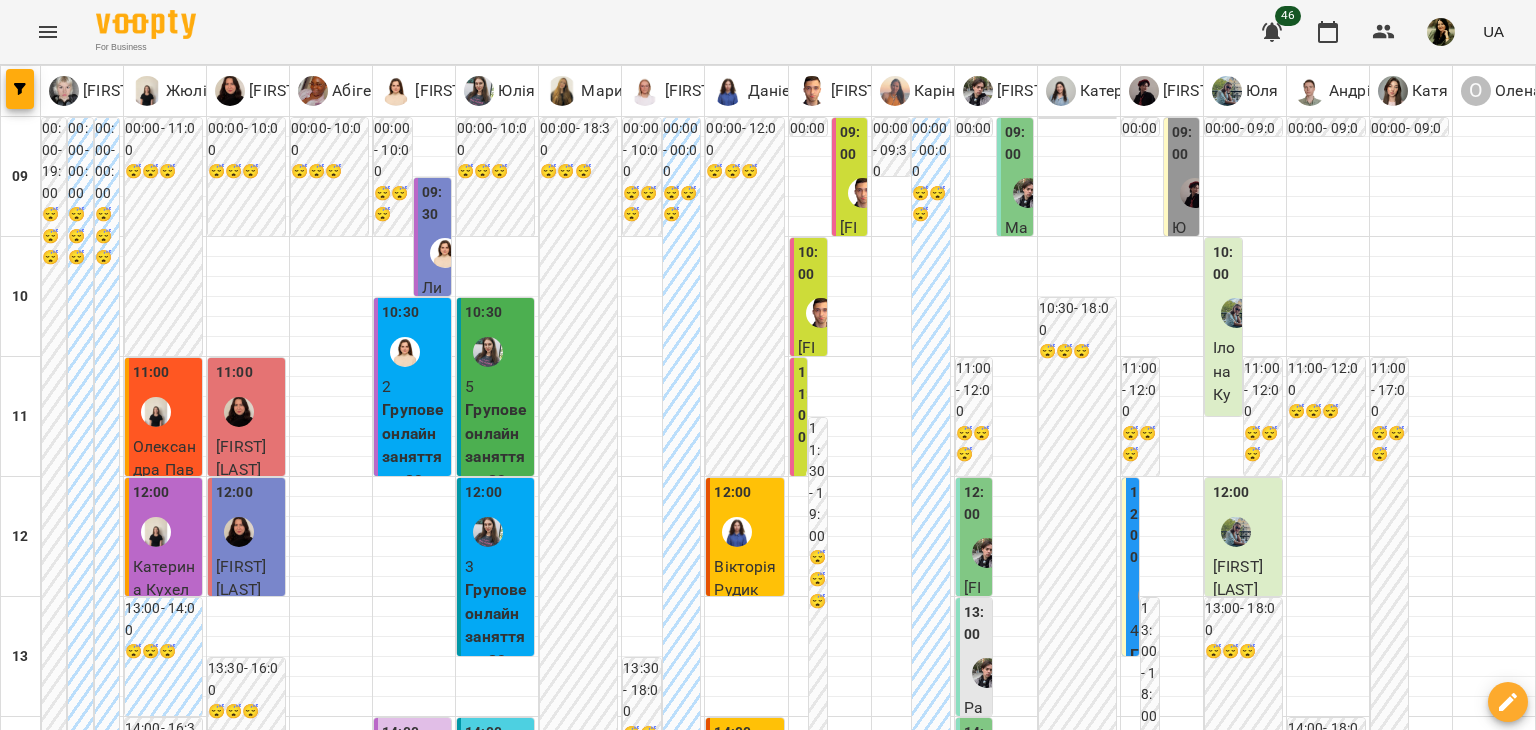 click on "вт" at bounding box center [430, 1823] 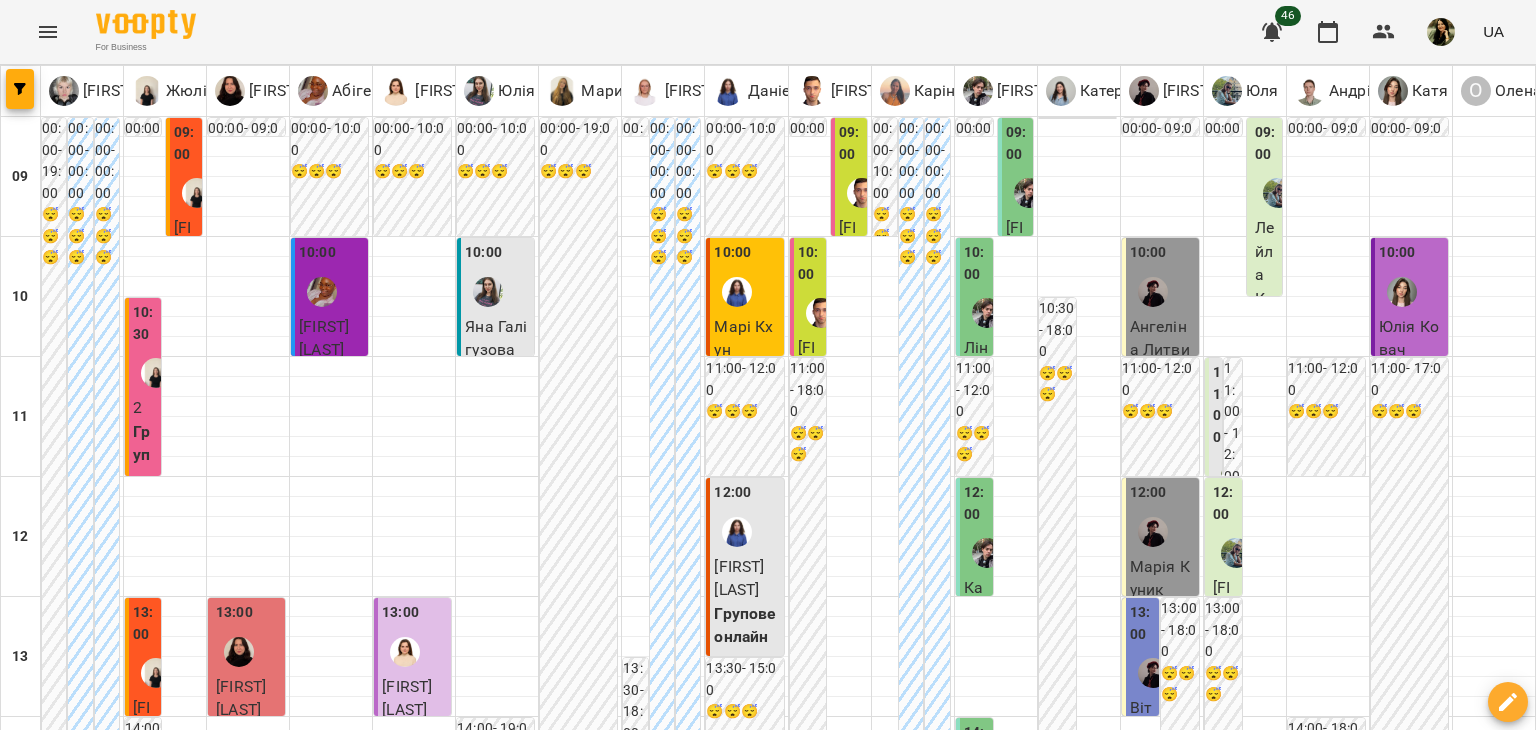 scroll, scrollTop: 0, scrollLeft: 0, axis: both 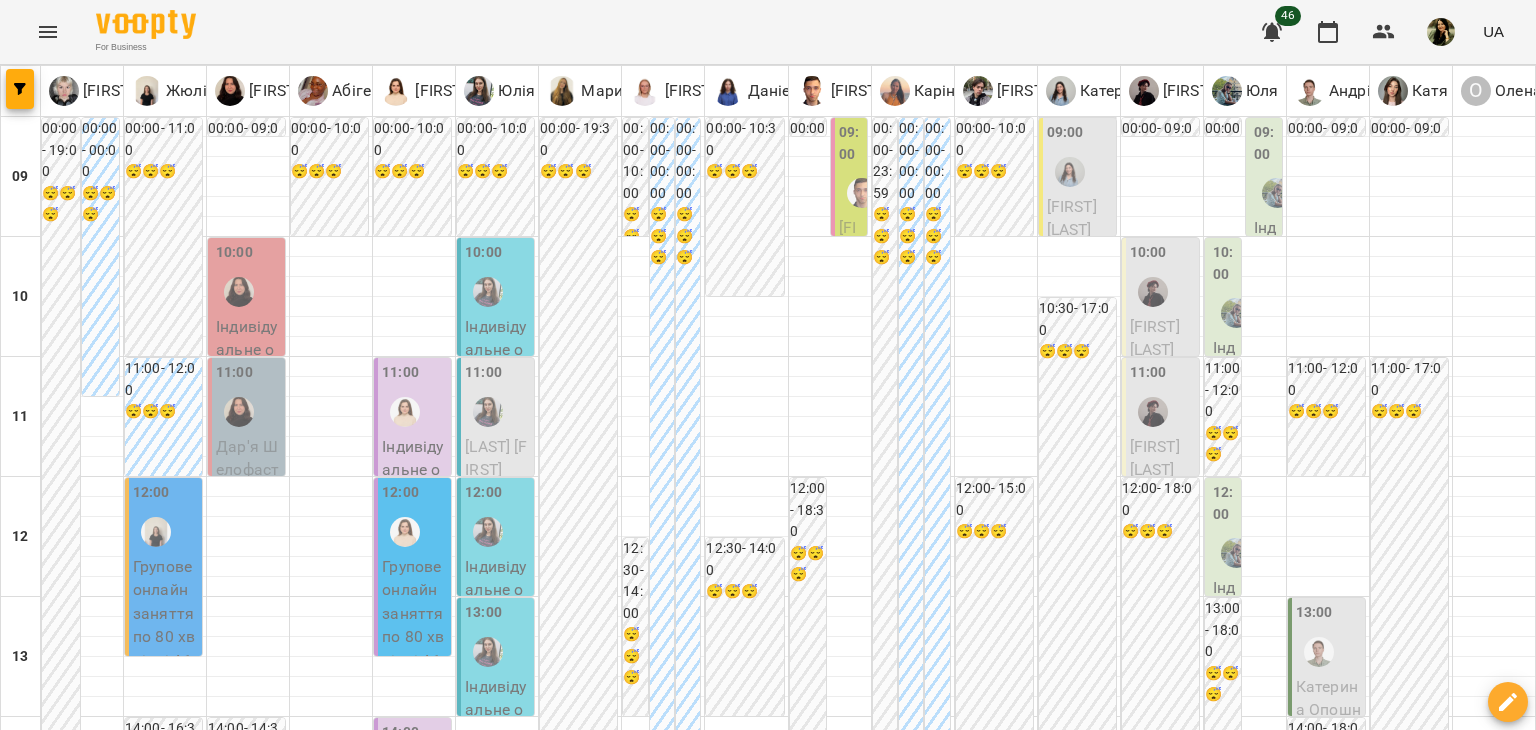 click at bounding box center (1070, 1252) 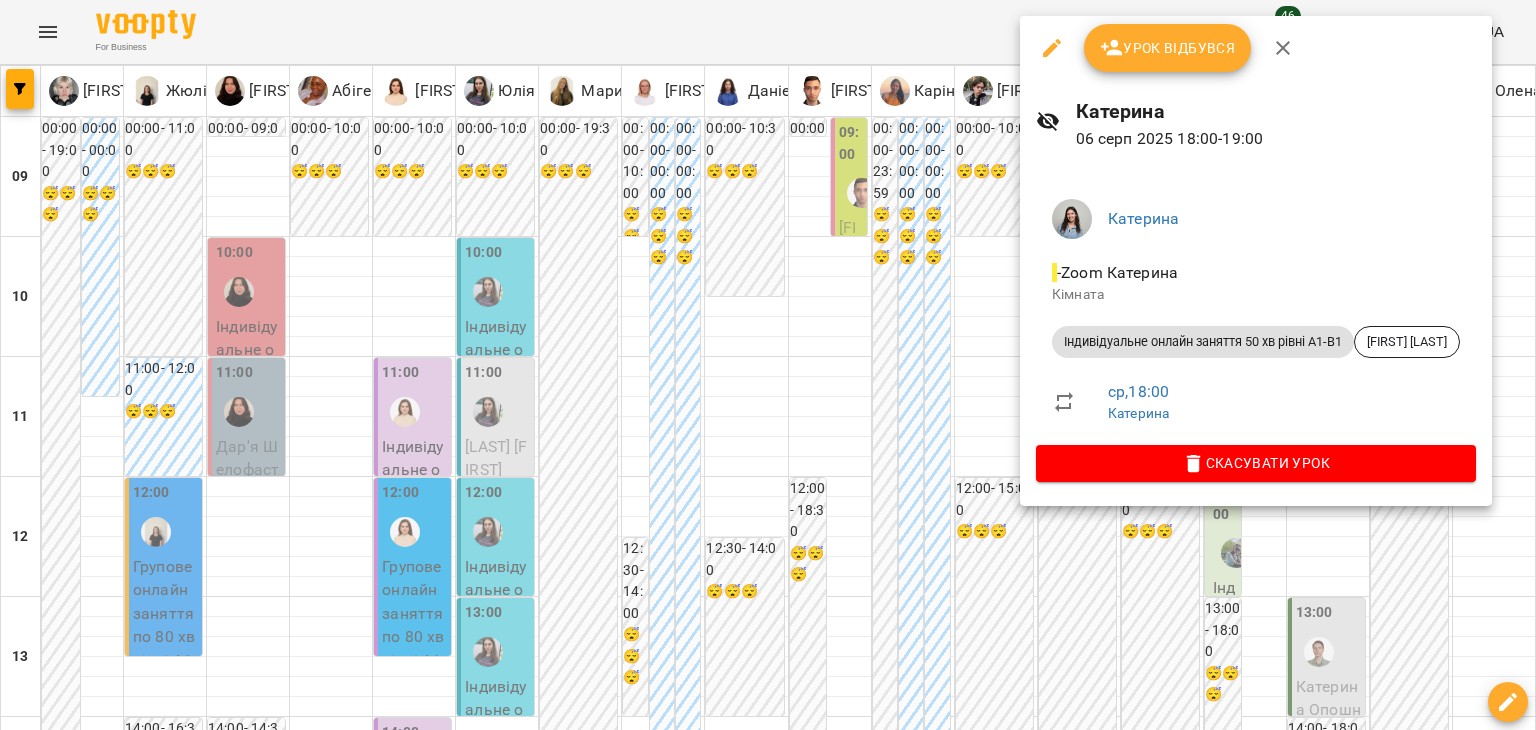 click at bounding box center (768, 365) 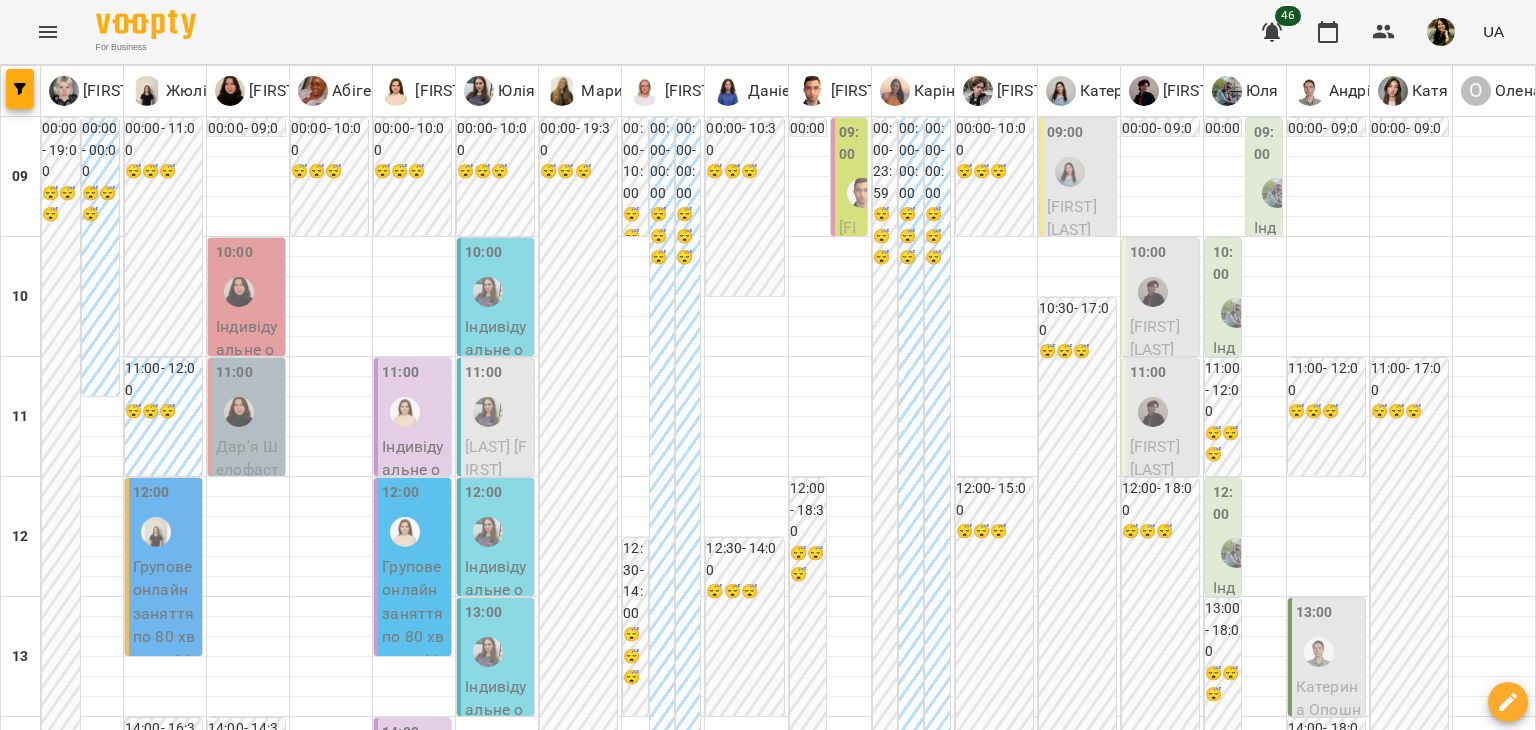click on "чт" at bounding box center [856, 1823] 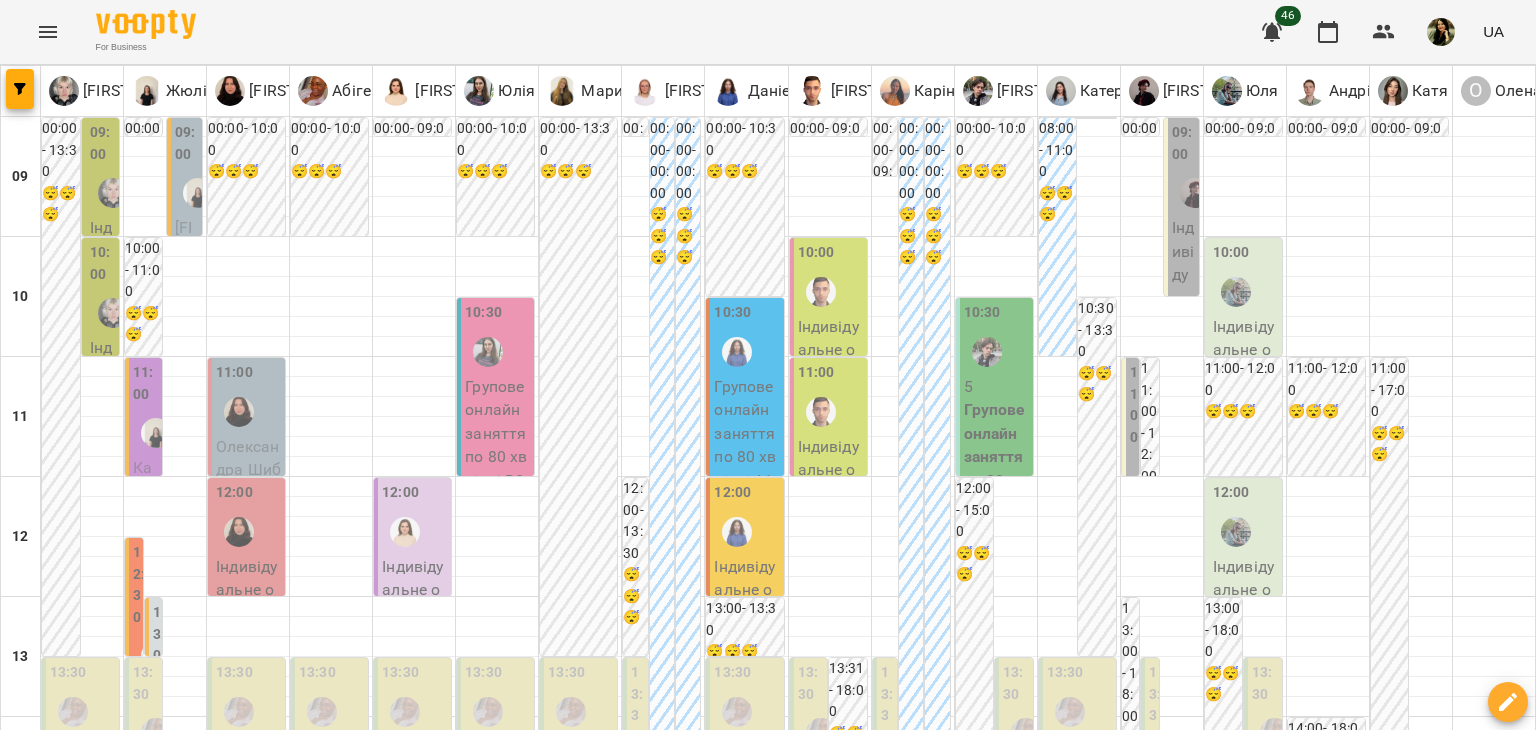 scroll, scrollTop: 780, scrollLeft: 0, axis: vertical 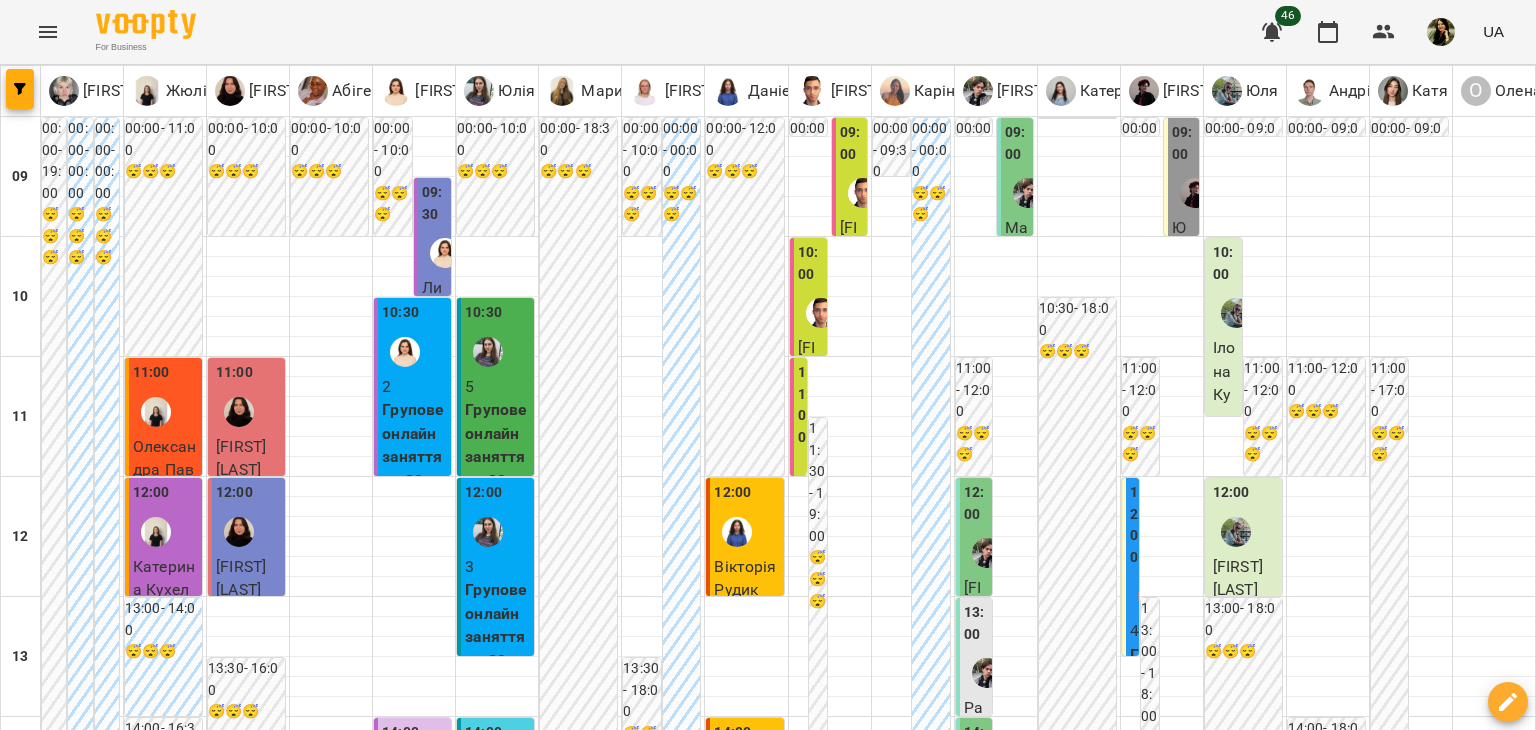 click at bounding box center (867, 1888) 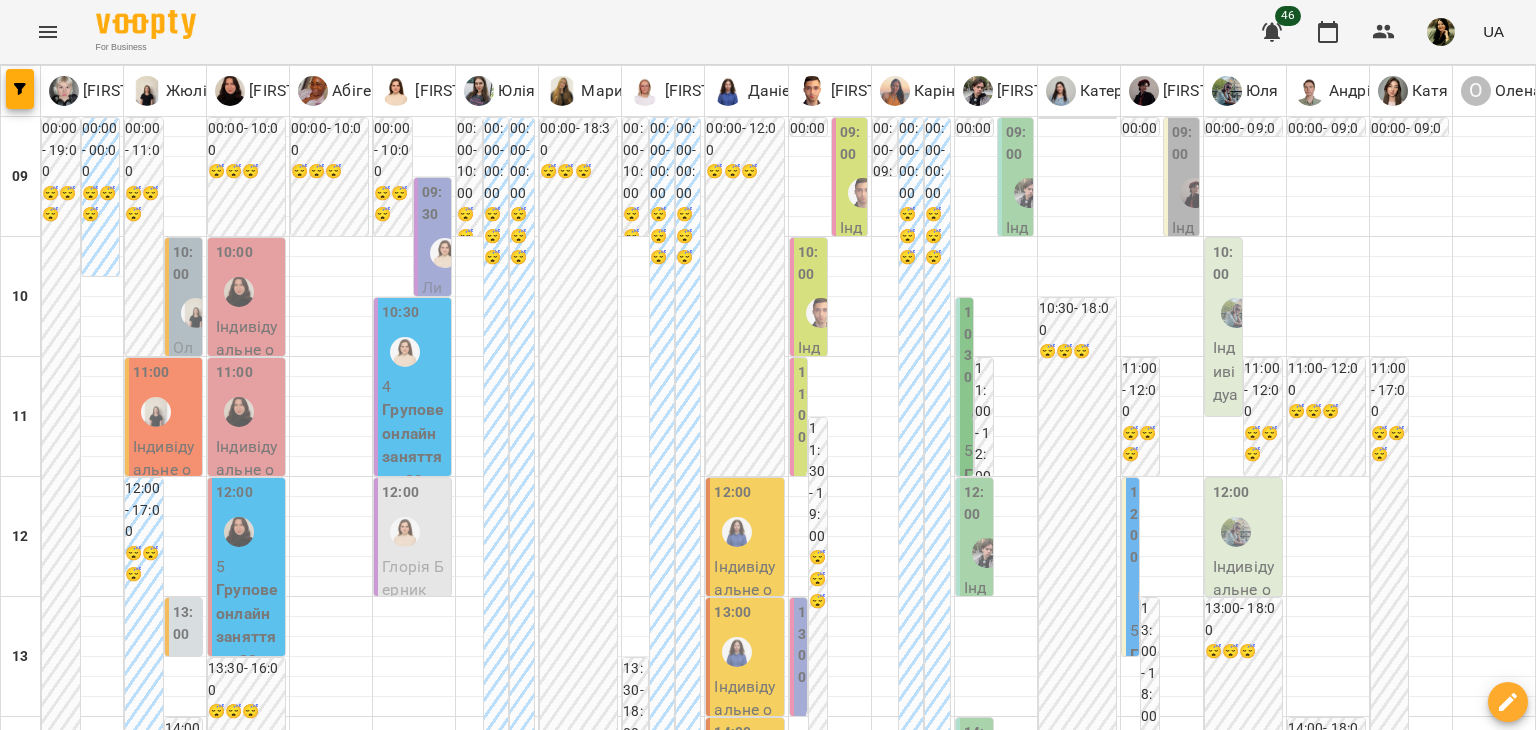 click on "пн" at bounding box center [129, 1823] 